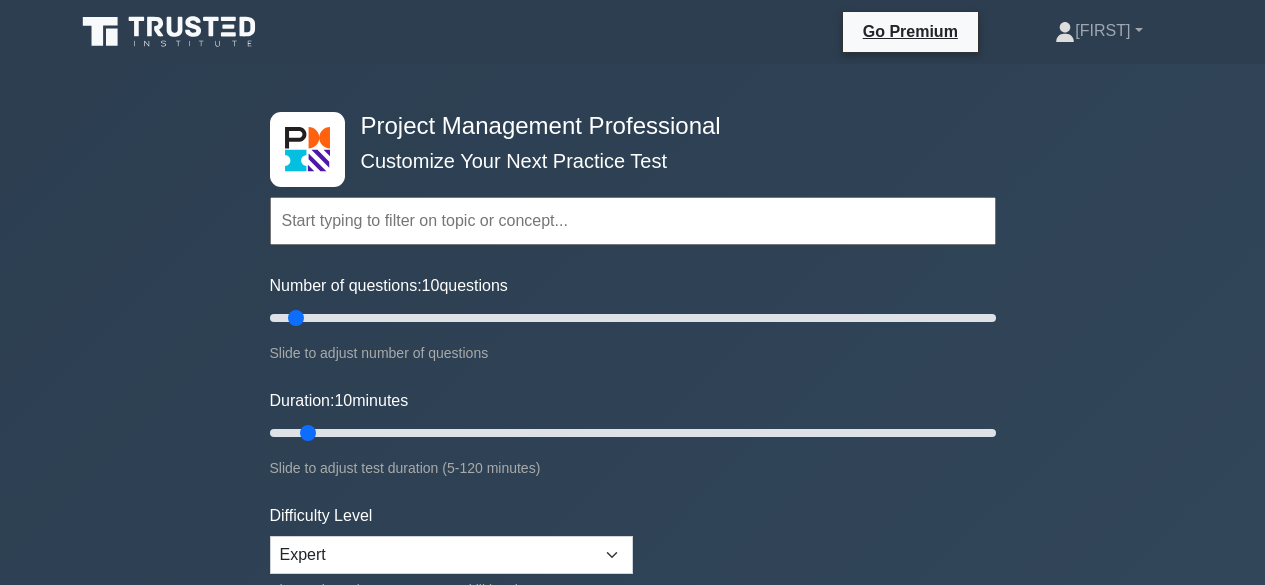 scroll, scrollTop: 0, scrollLeft: 0, axis: both 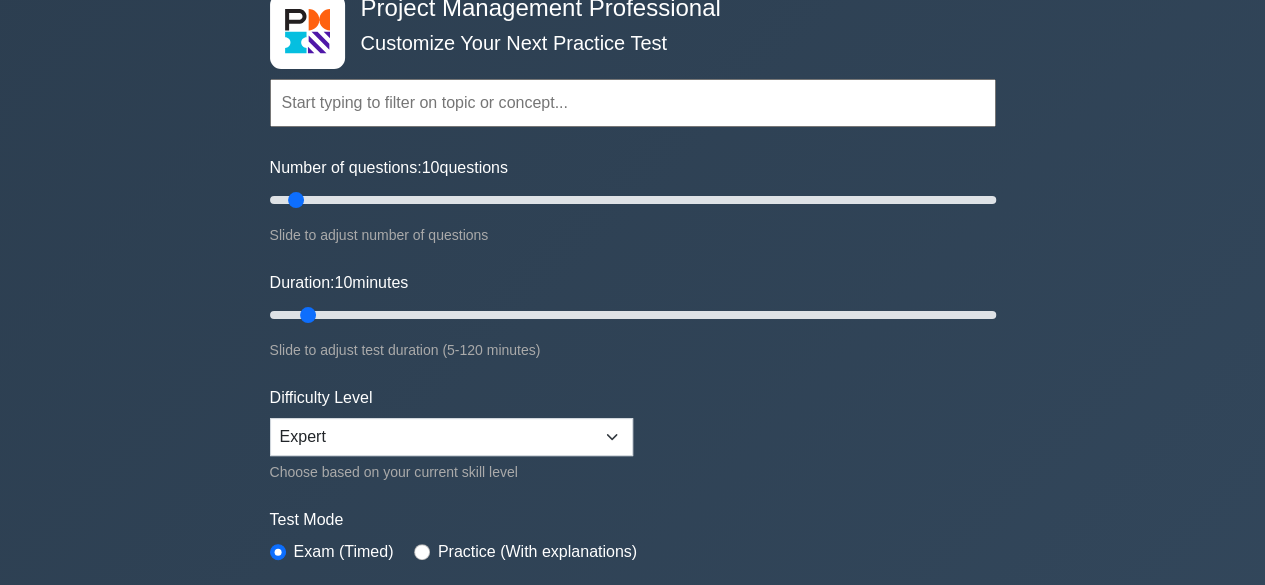 click on "Go Premium
John" at bounding box center (632, 4705) 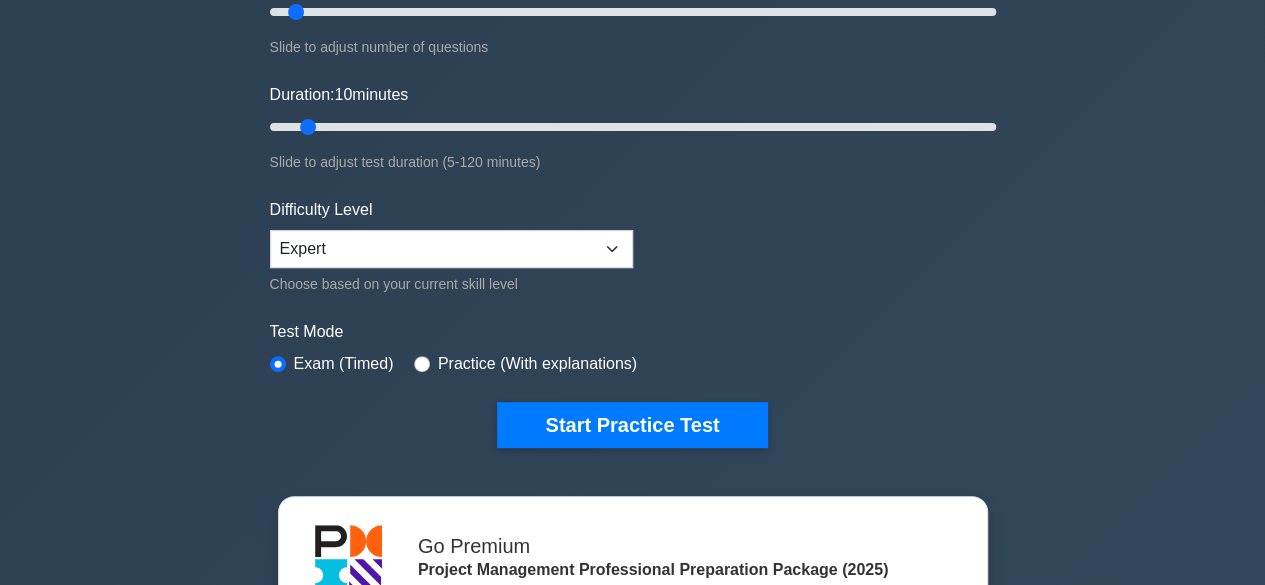scroll, scrollTop: 320, scrollLeft: 0, axis: vertical 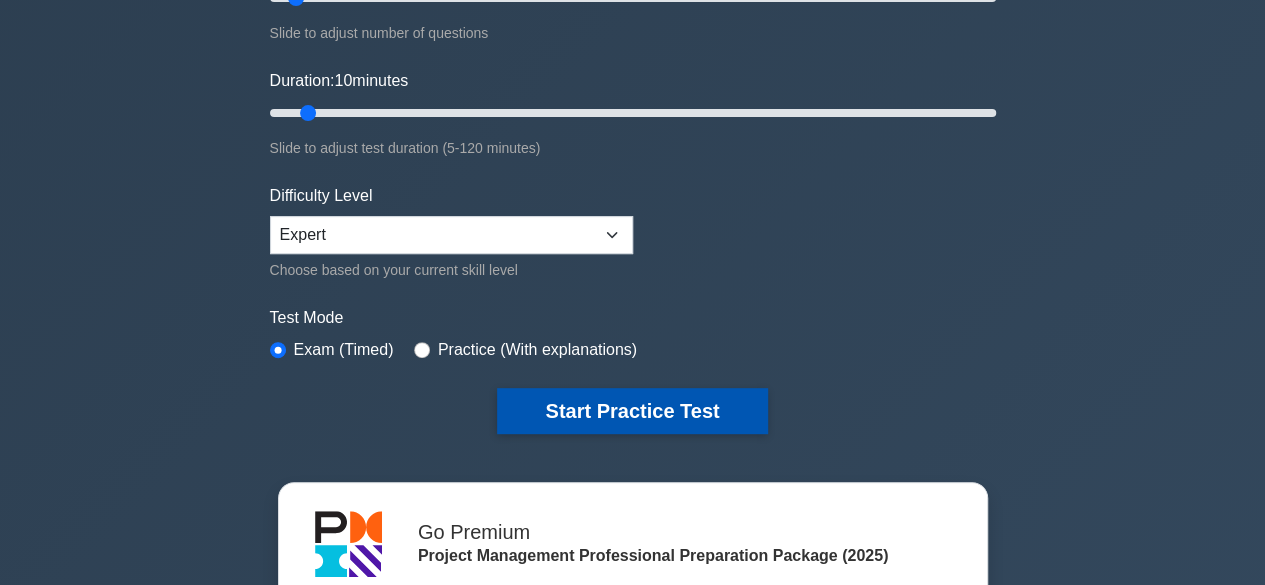 click on "Start Practice Test" at bounding box center (632, 411) 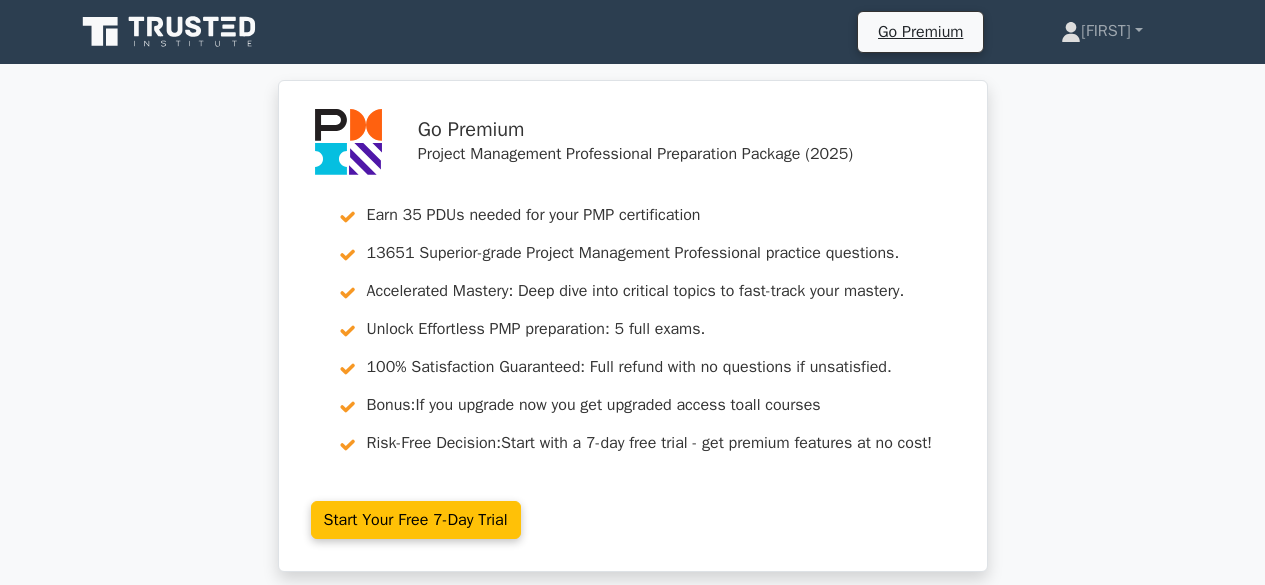 scroll, scrollTop: 0, scrollLeft: 0, axis: both 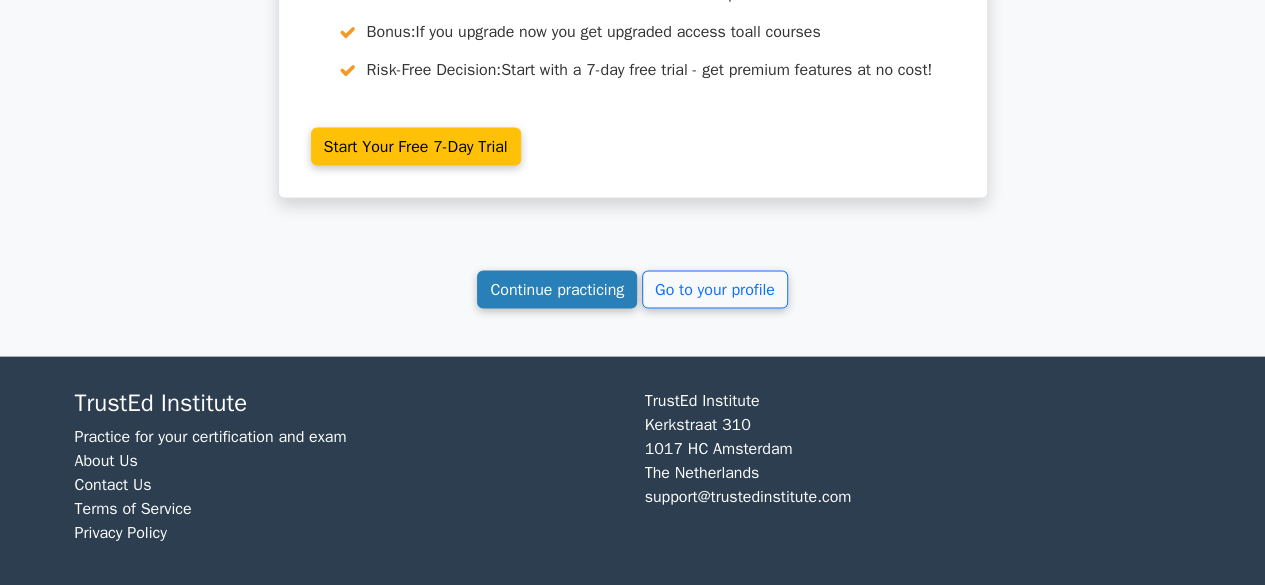 click on "Continue practicing" at bounding box center (557, 290) 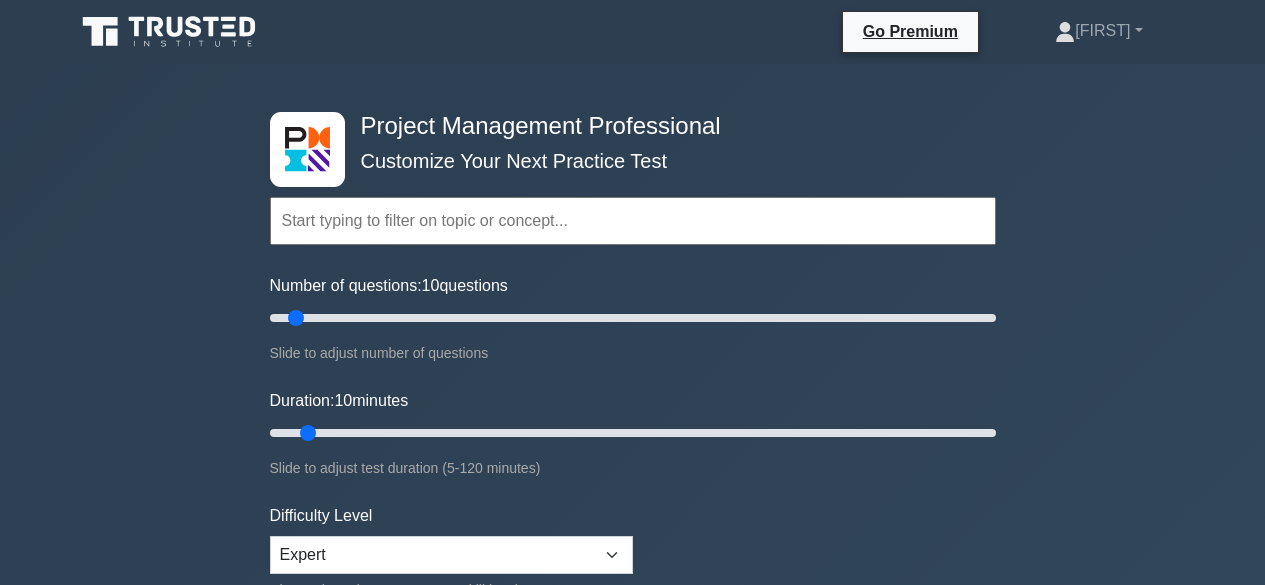 scroll, scrollTop: 0, scrollLeft: 0, axis: both 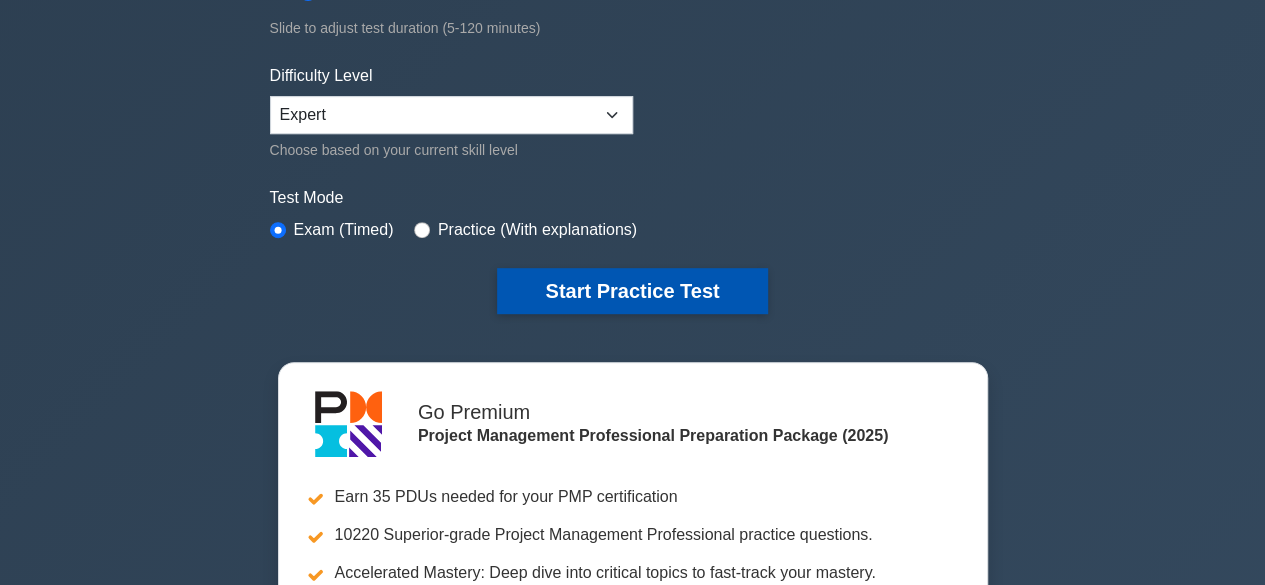 click on "Start Practice Test" at bounding box center [632, 291] 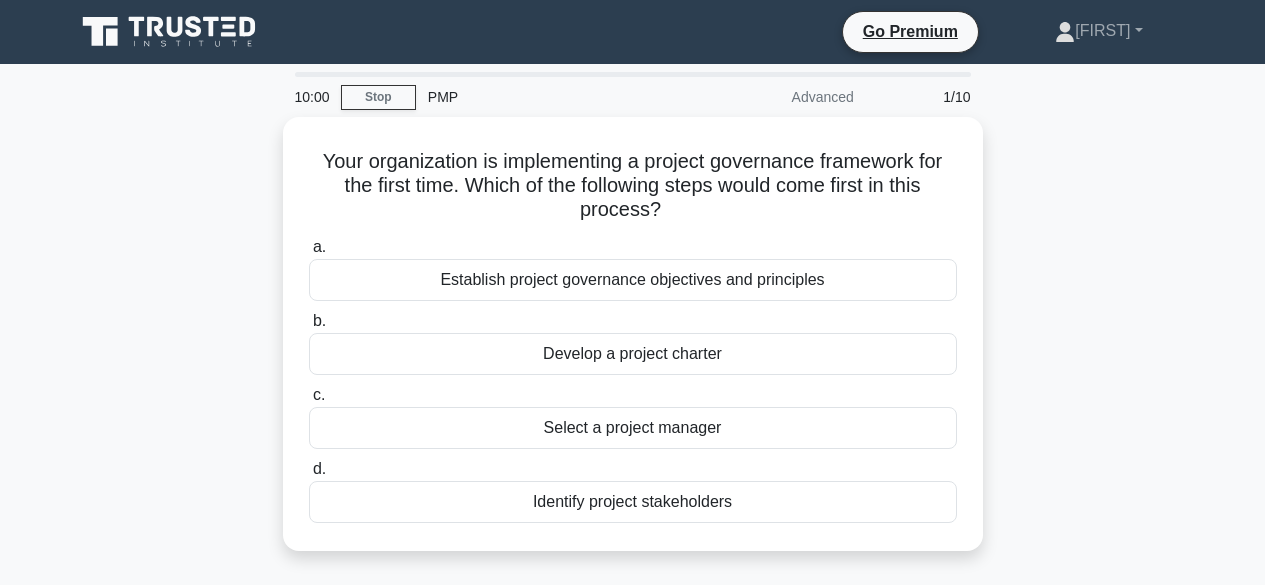 scroll, scrollTop: 0, scrollLeft: 0, axis: both 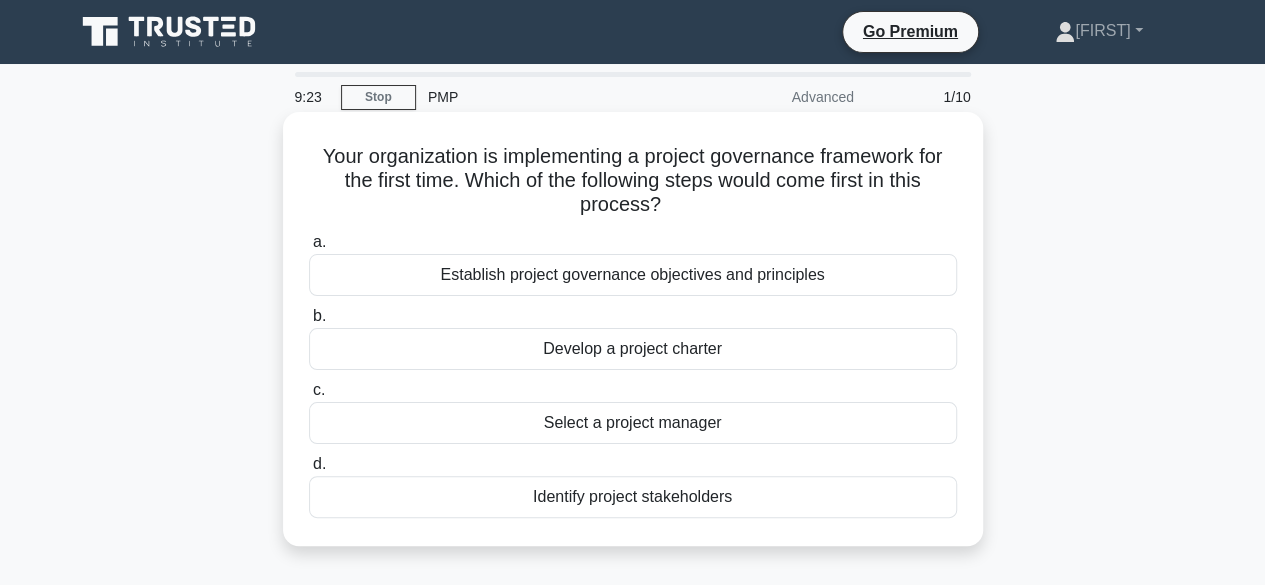 click on "Select a project manager" at bounding box center (633, 423) 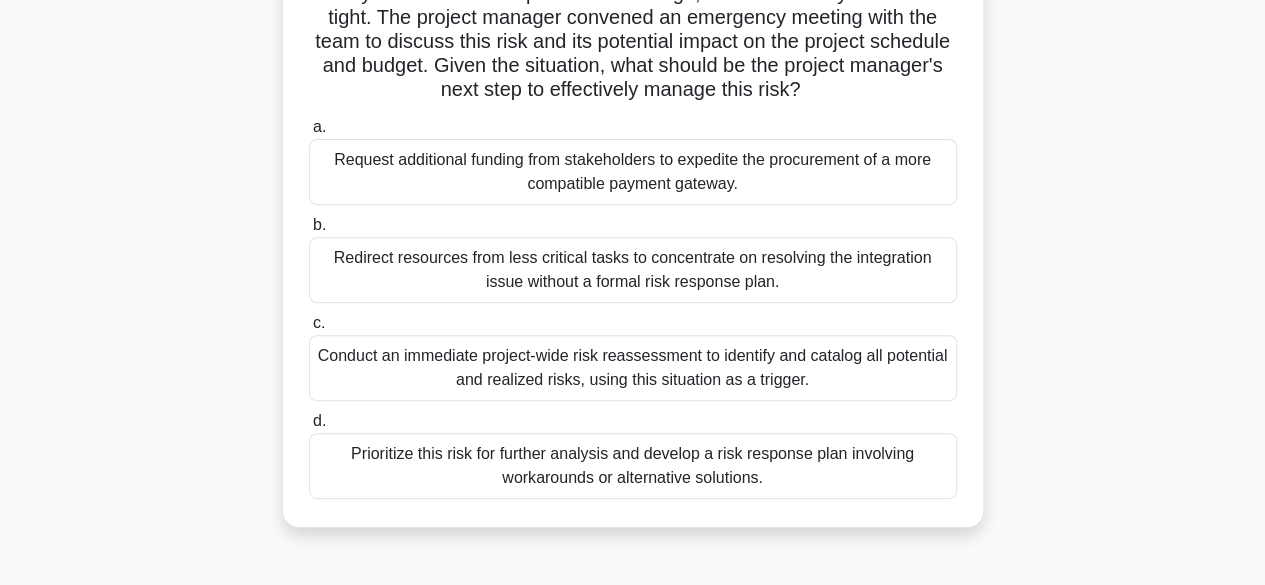 scroll, scrollTop: 301, scrollLeft: 0, axis: vertical 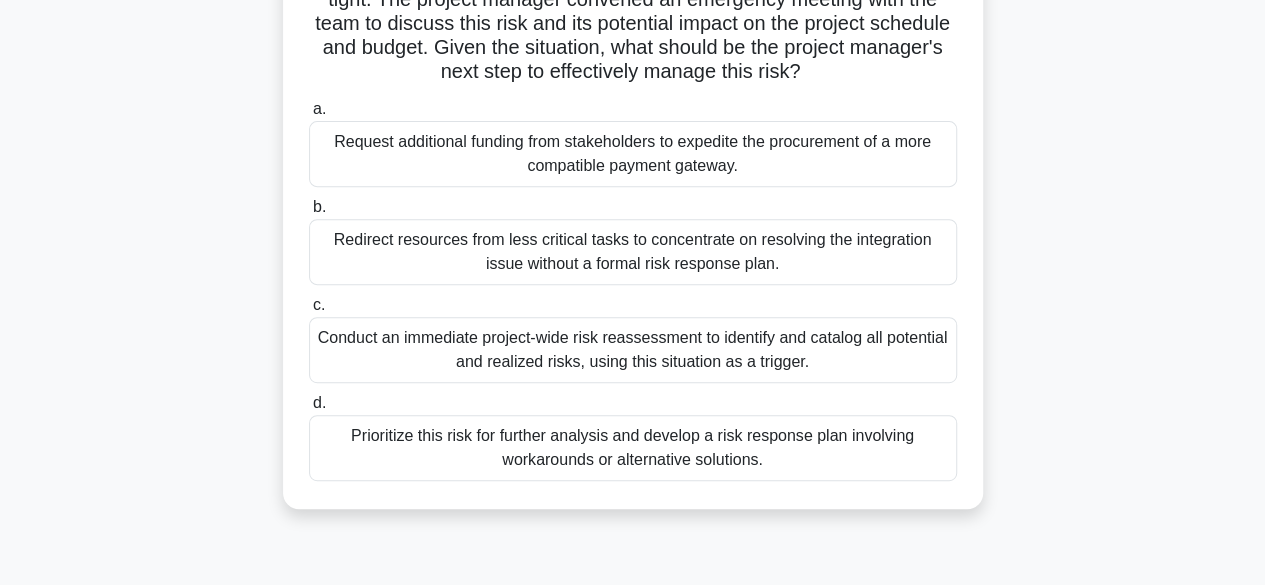 click on "Prioritize this risk for further analysis and develop a risk response plan involving workarounds or alternative solutions." at bounding box center [633, 448] 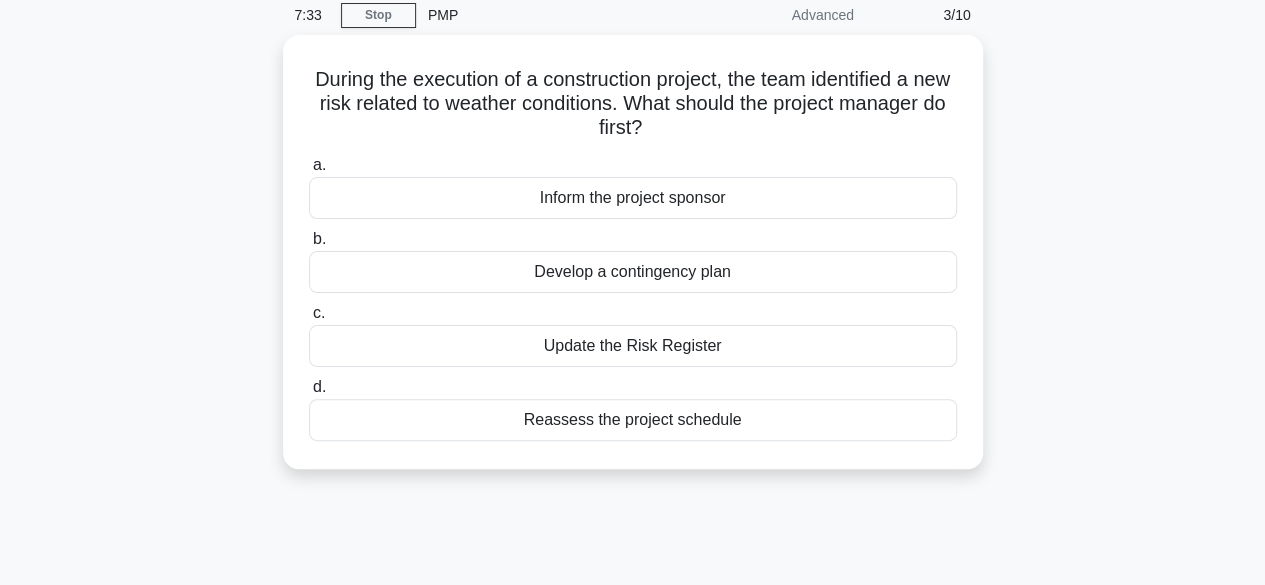 scroll, scrollTop: 0, scrollLeft: 0, axis: both 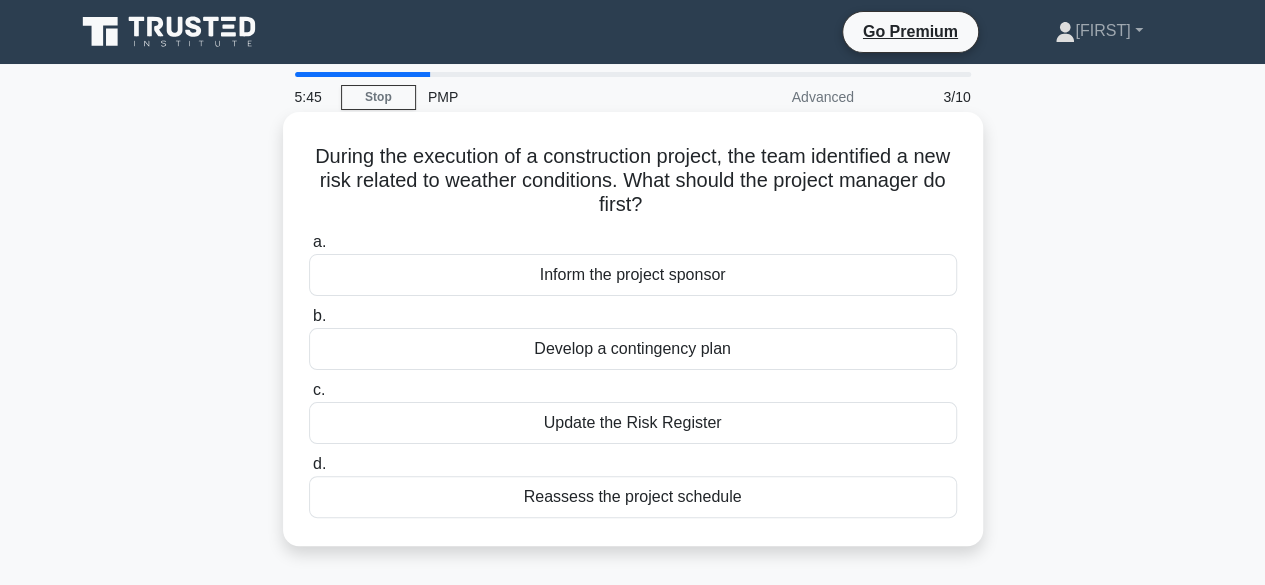 click on "Develop a contingency plan" at bounding box center [633, 349] 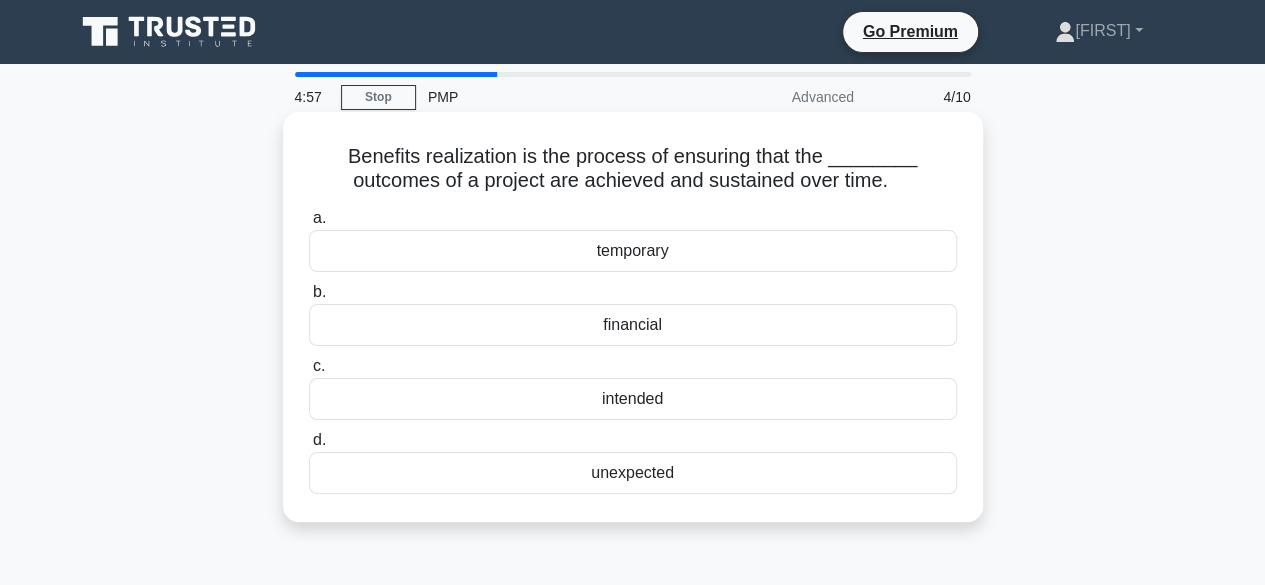 click on "intended" at bounding box center [633, 399] 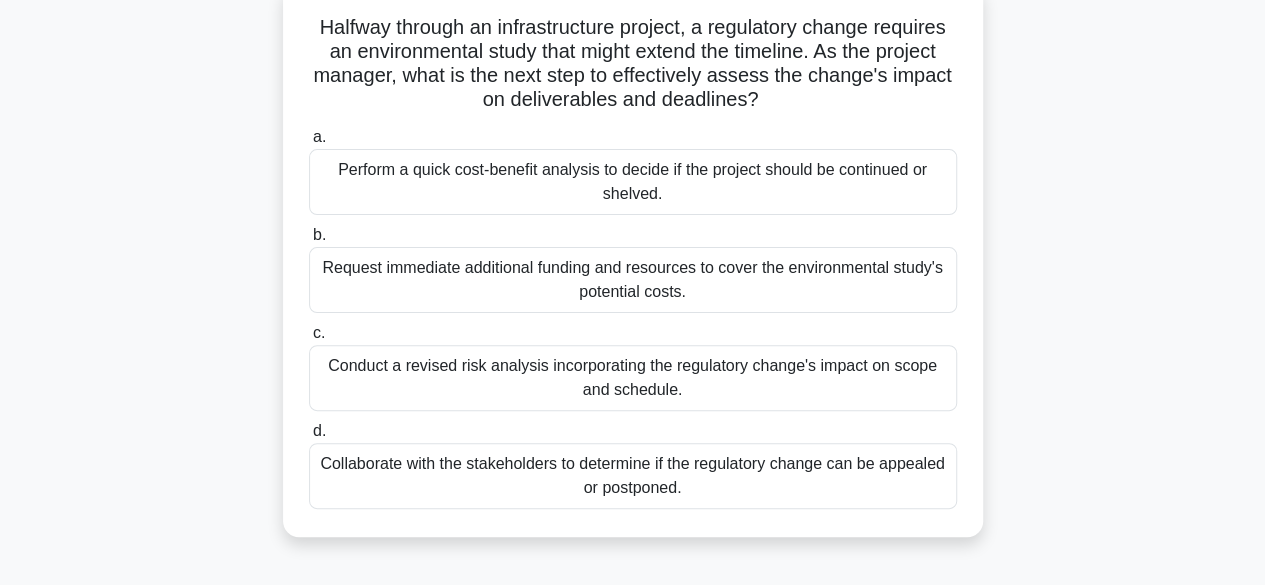 scroll, scrollTop: 135, scrollLeft: 0, axis: vertical 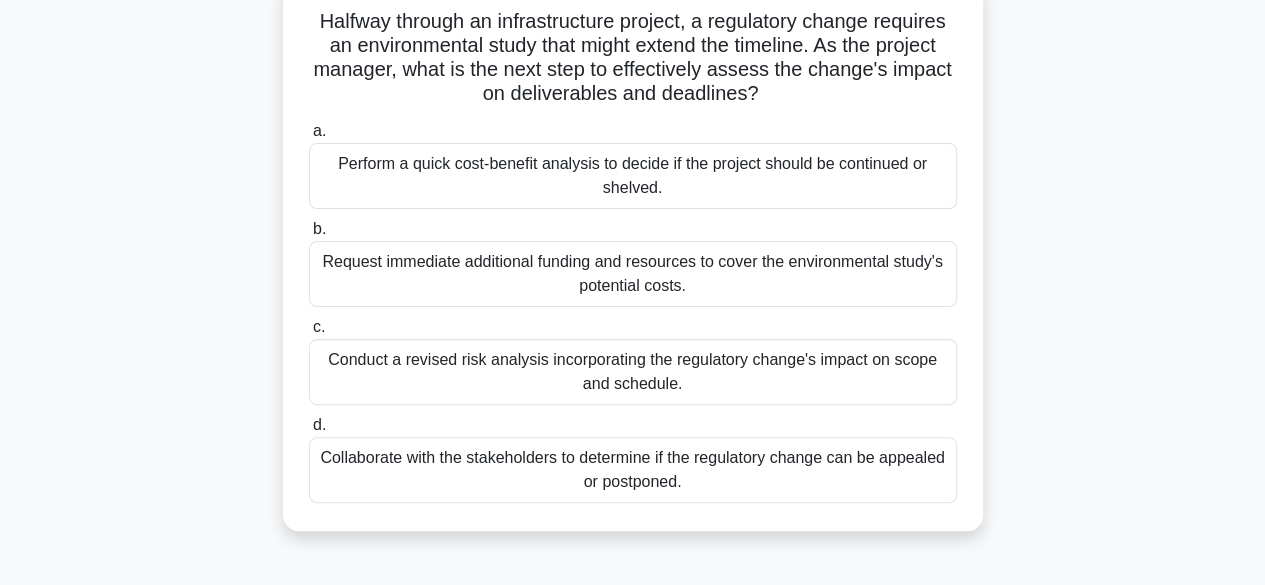 click on "Conduct a revised risk analysis incorporating the regulatory change's impact on scope and schedule." at bounding box center (633, 372) 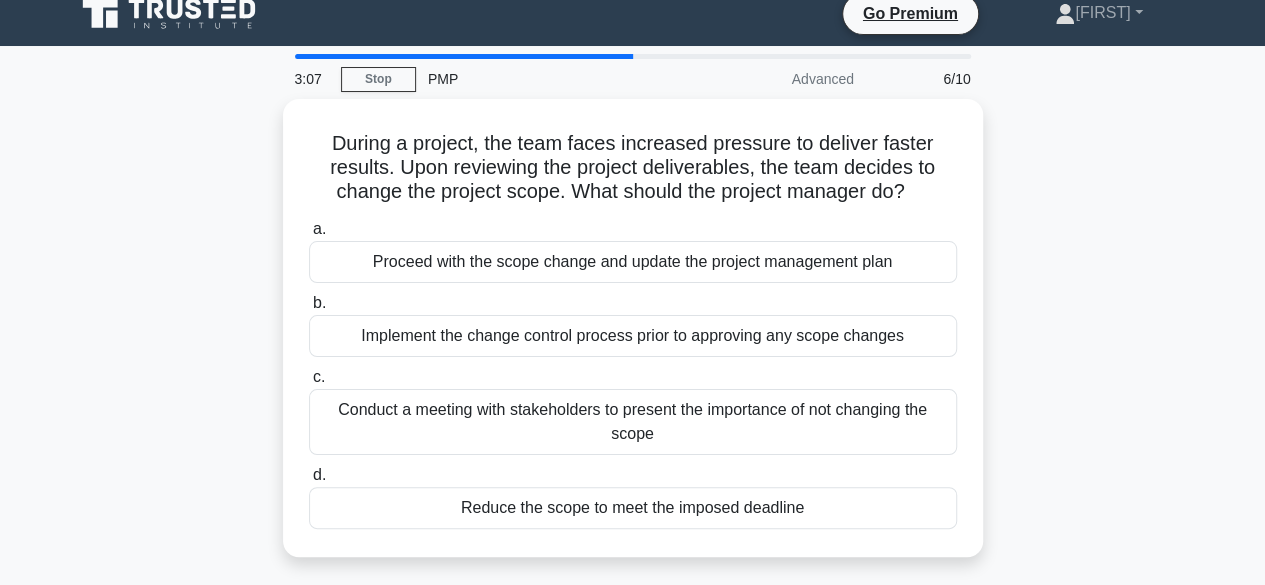scroll, scrollTop: 0, scrollLeft: 0, axis: both 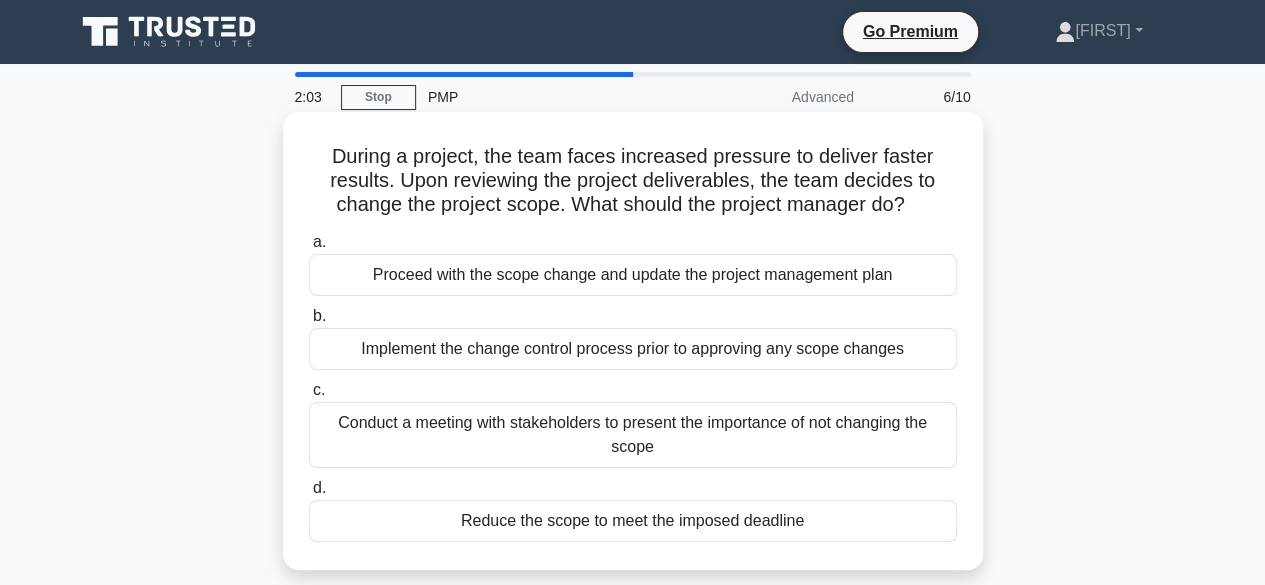 click on "Implement the change control process prior to approving any scope changes" at bounding box center [633, 349] 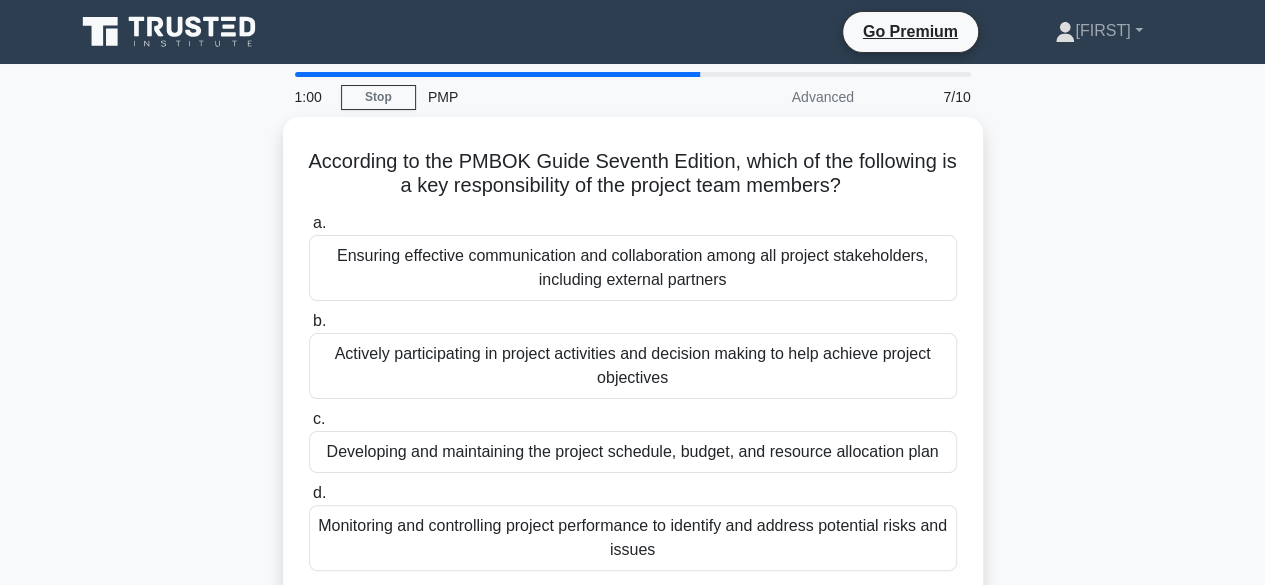 click on "Actively participating in project activities and decision making to help achieve project objectives" at bounding box center [633, 366] 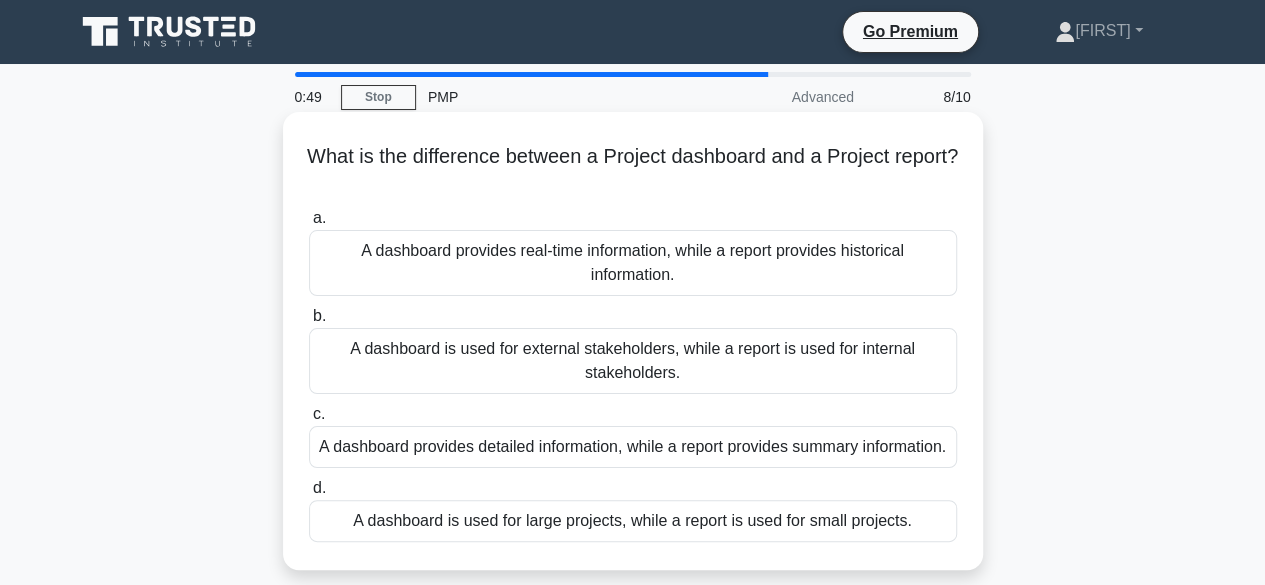 click on "A dashboard is used for external stakeholders, while a report is used for internal stakeholders." at bounding box center [633, 361] 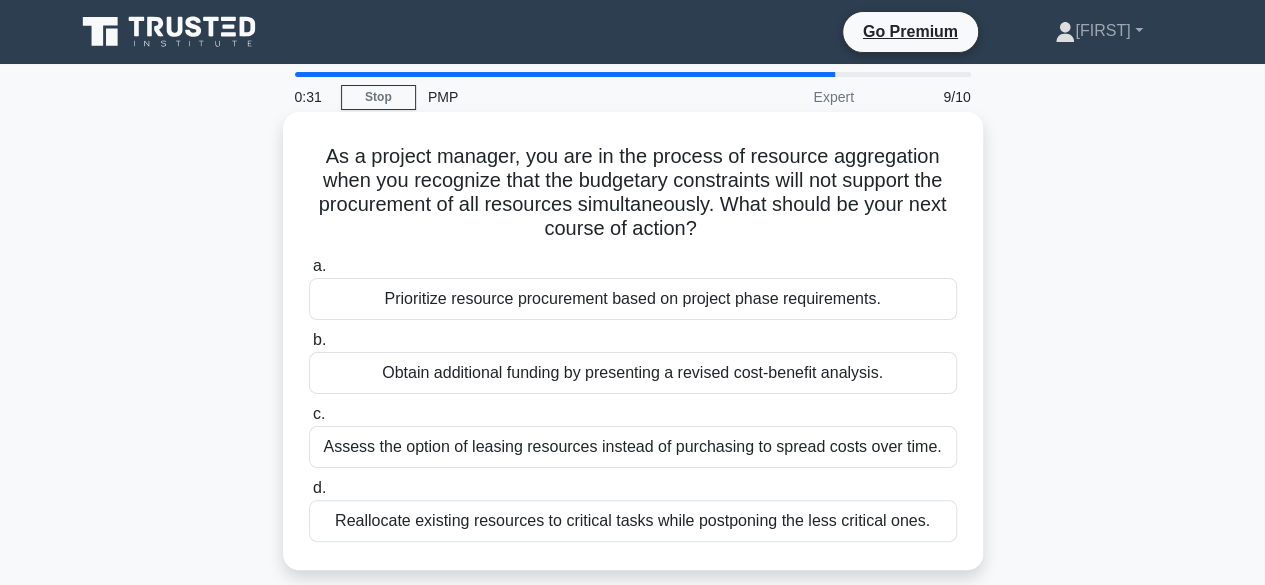 click on "Reallocate existing resources to critical tasks while postponing the less critical ones." at bounding box center (633, 521) 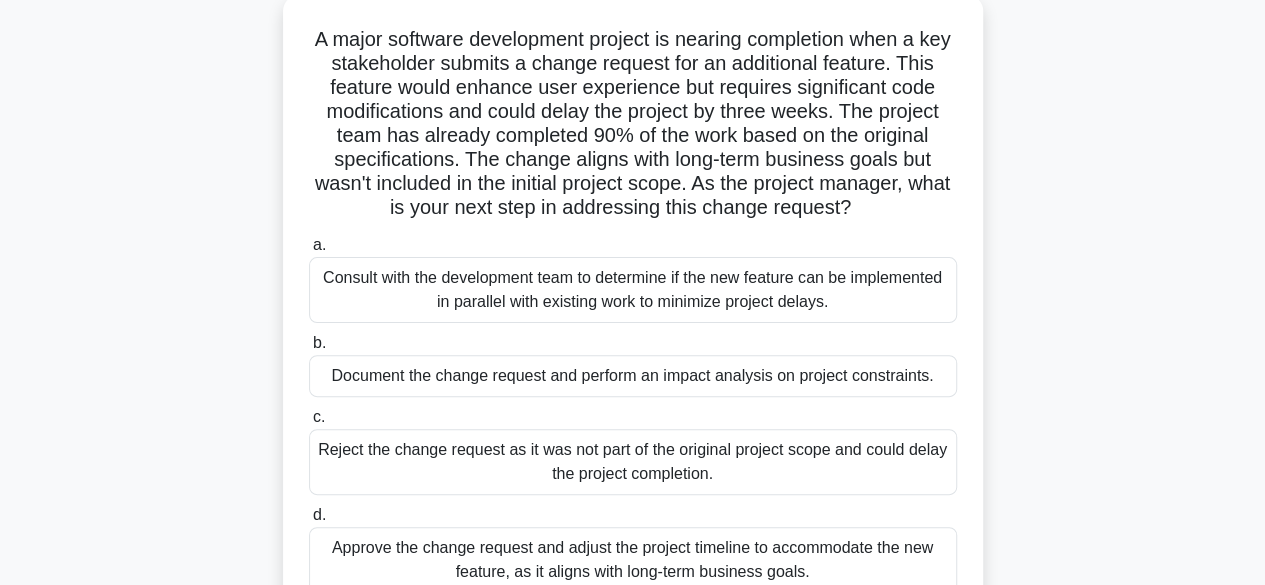 scroll, scrollTop: 132, scrollLeft: 0, axis: vertical 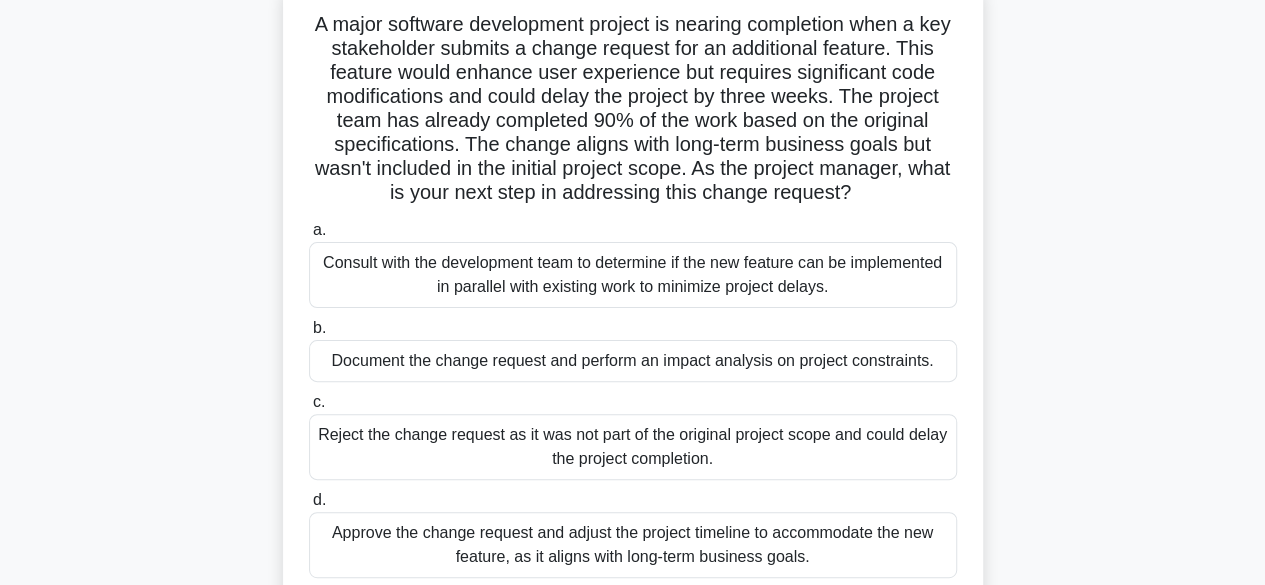 click on "Document the change request and perform an impact analysis on project constraints." at bounding box center [633, 361] 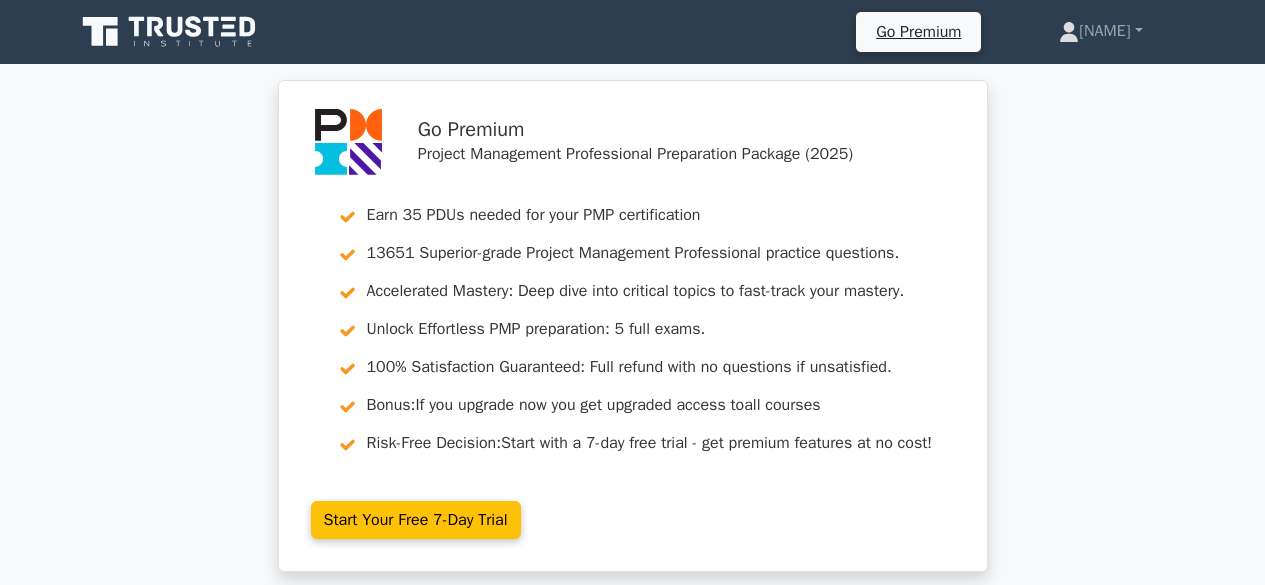 scroll, scrollTop: 0, scrollLeft: 0, axis: both 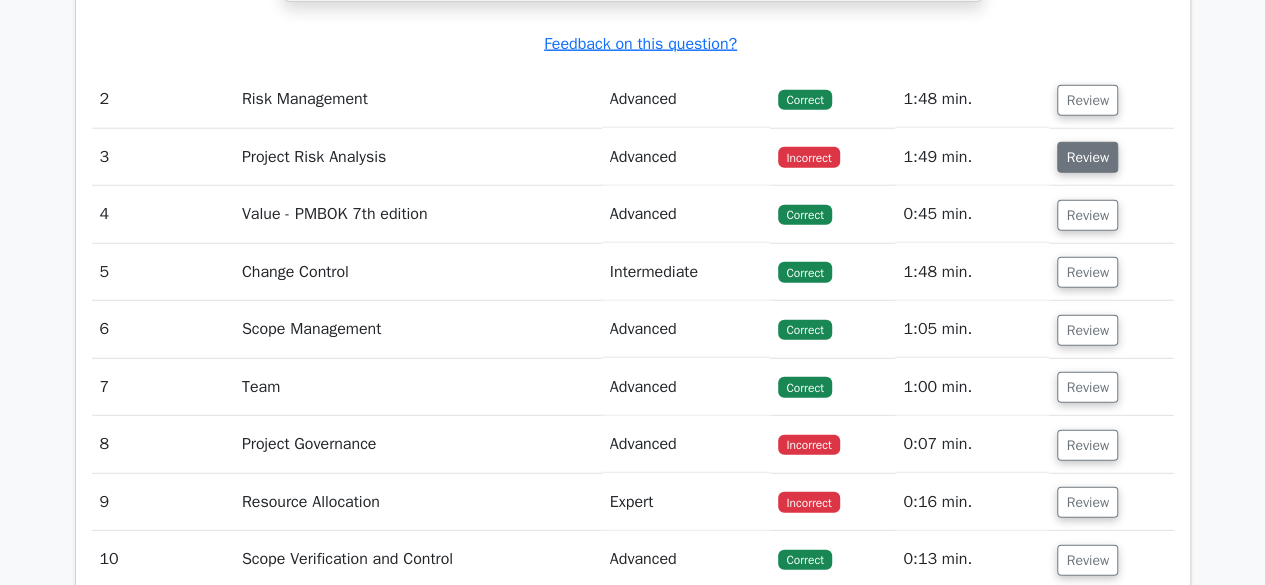click on "Review" at bounding box center [1087, 157] 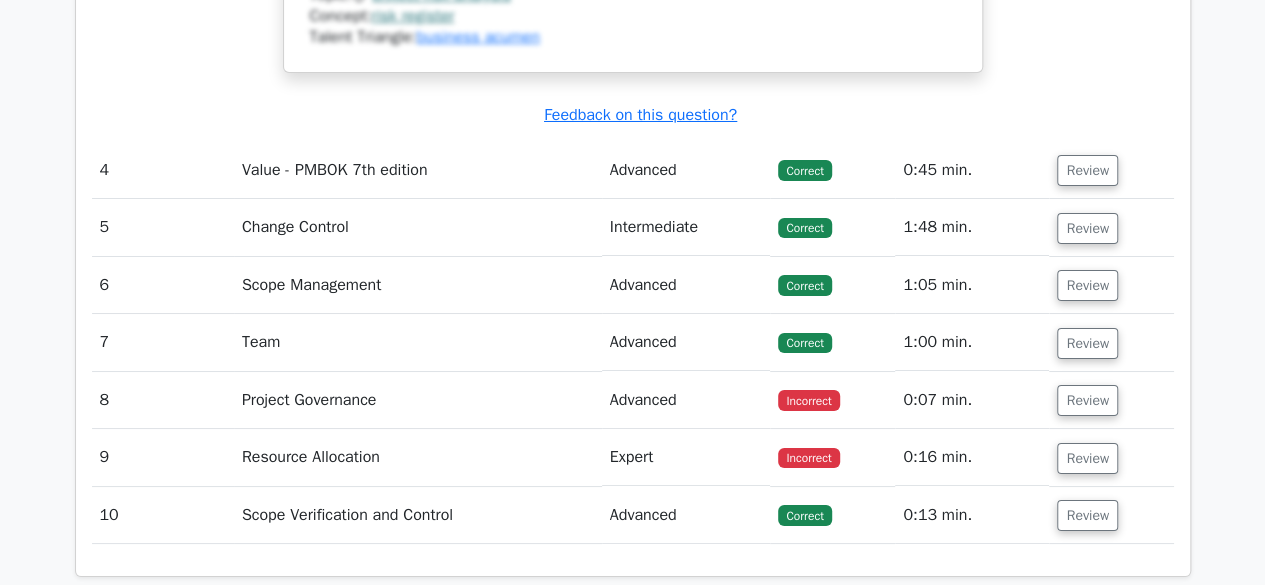scroll, scrollTop: 3691, scrollLeft: 0, axis: vertical 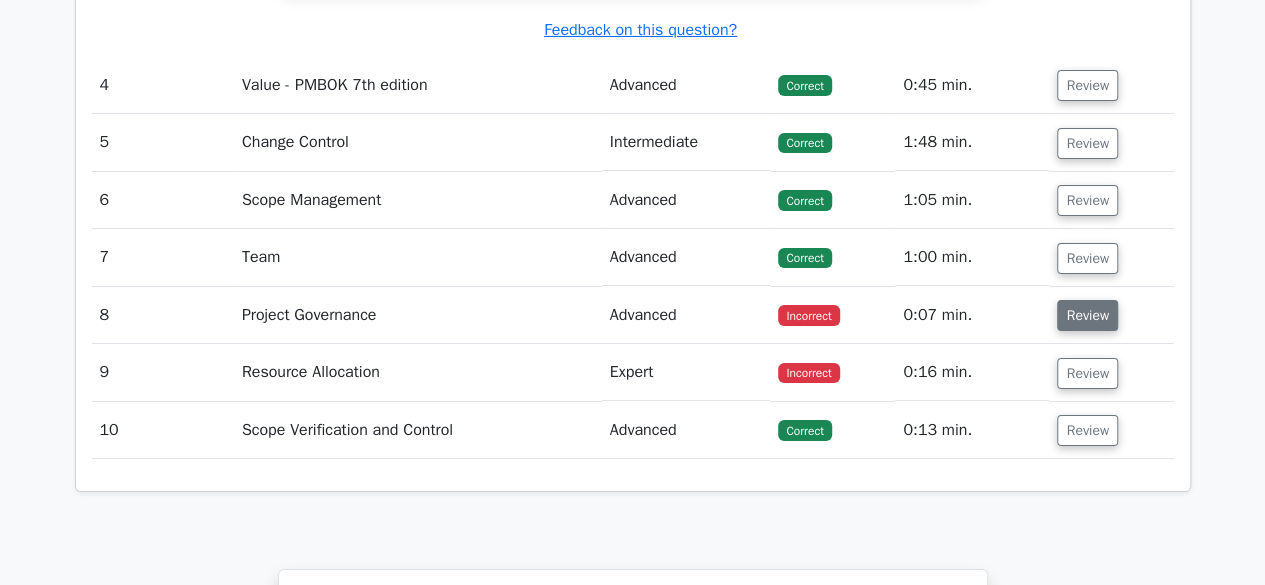 click on "Review" at bounding box center (1087, 315) 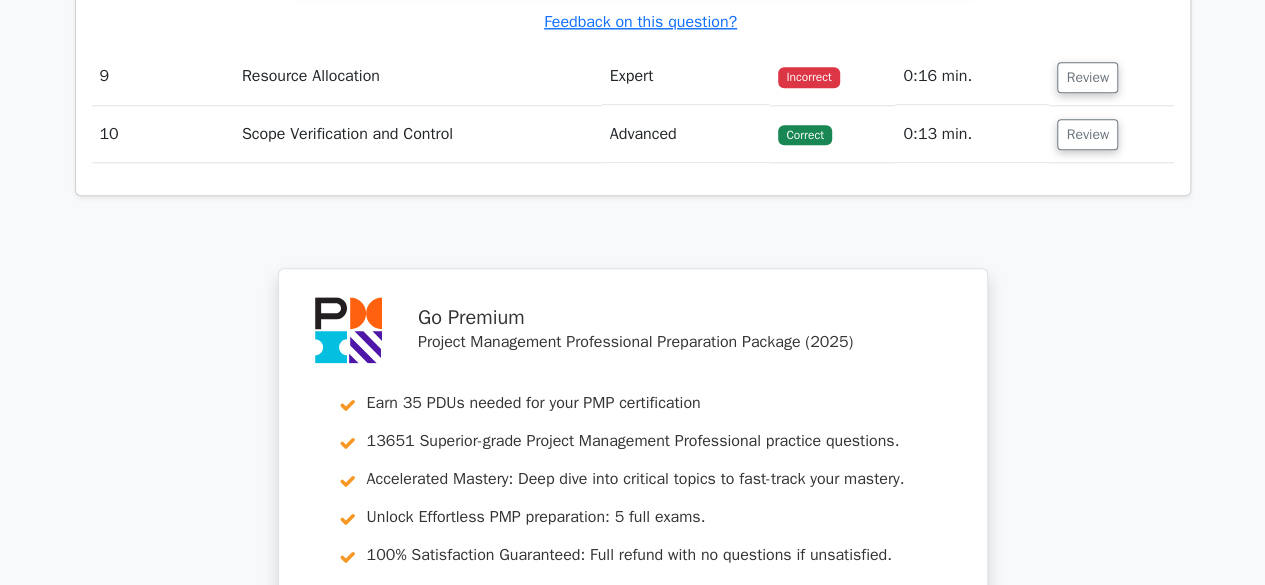 scroll, scrollTop: 4904, scrollLeft: 0, axis: vertical 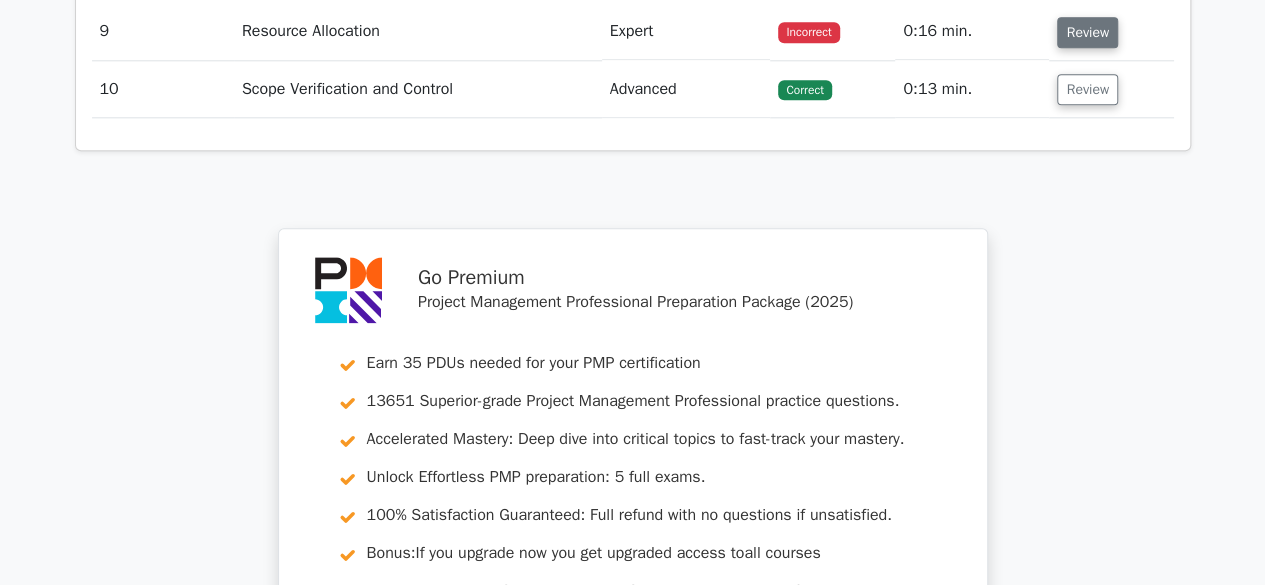 click on "Review" at bounding box center (1087, 32) 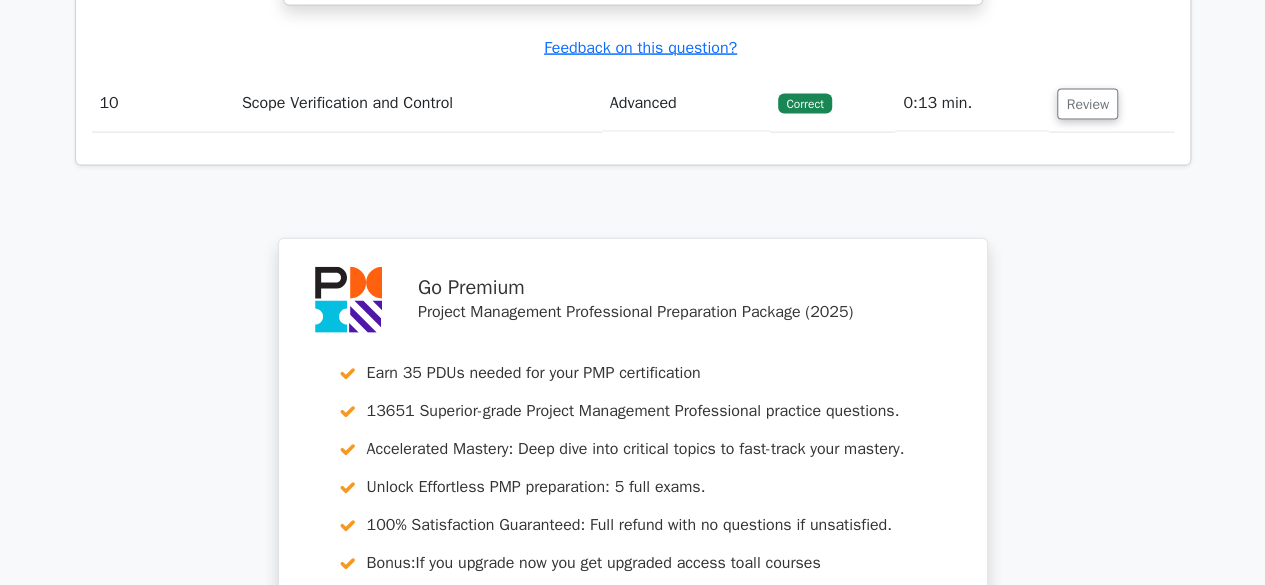 scroll, scrollTop: 5983, scrollLeft: 0, axis: vertical 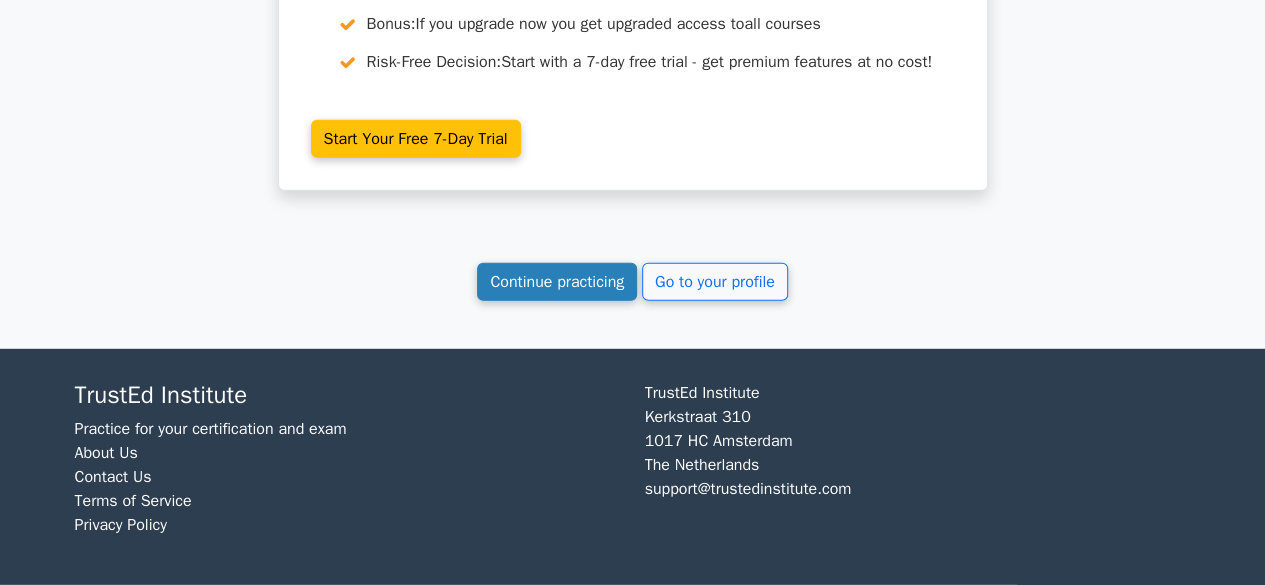 click on "Continue practicing" at bounding box center [557, 282] 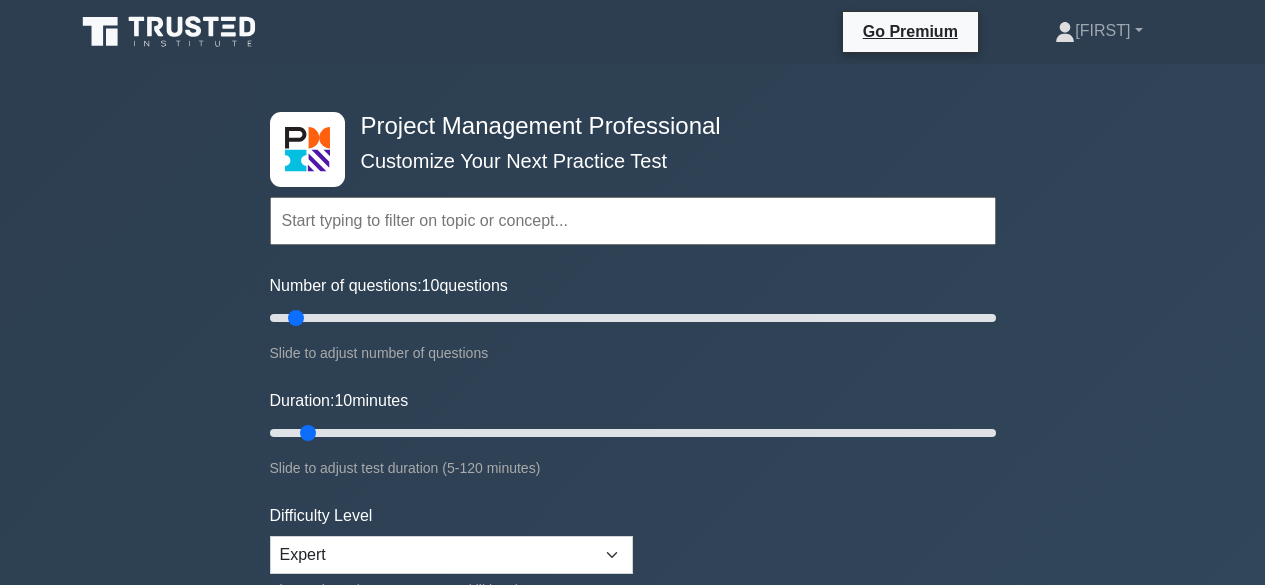 scroll, scrollTop: 0, scrollLeft: 0, axis: both 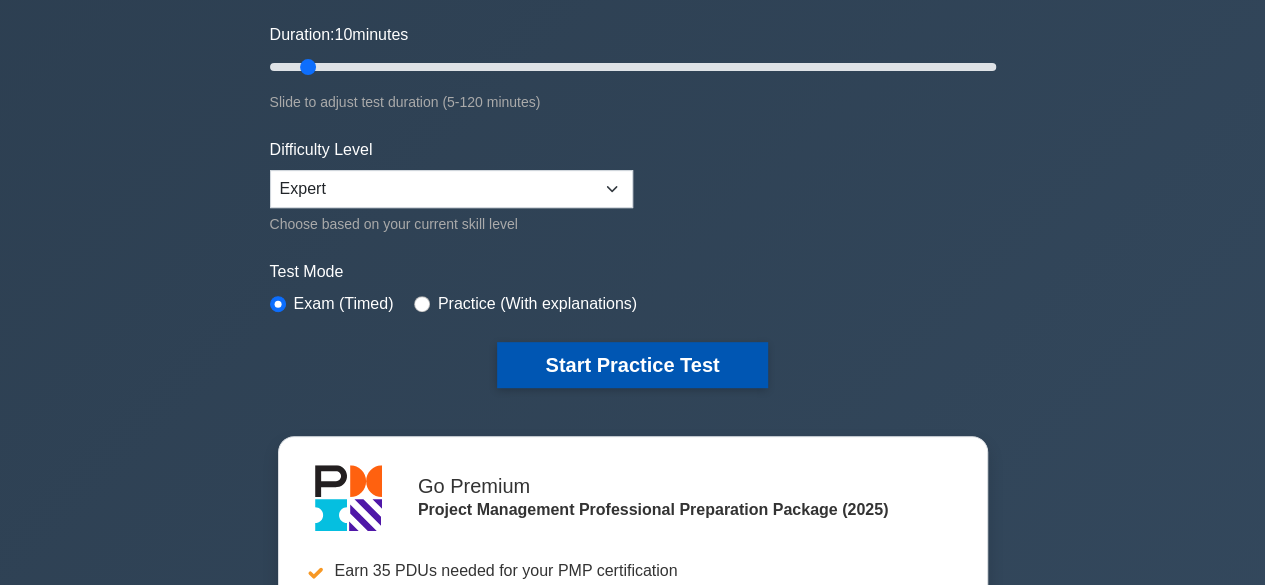 click on "Start Practice Test" at bounding box center (632, 365) 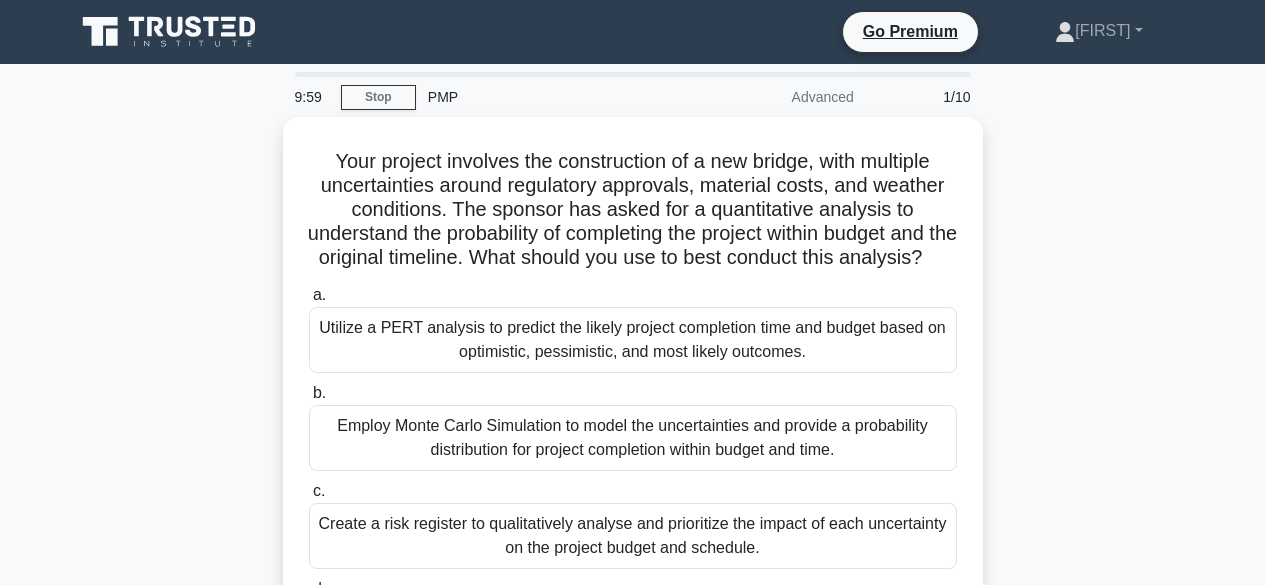scroll, scrollTop: 0, scrollLeft: 0, axis: both 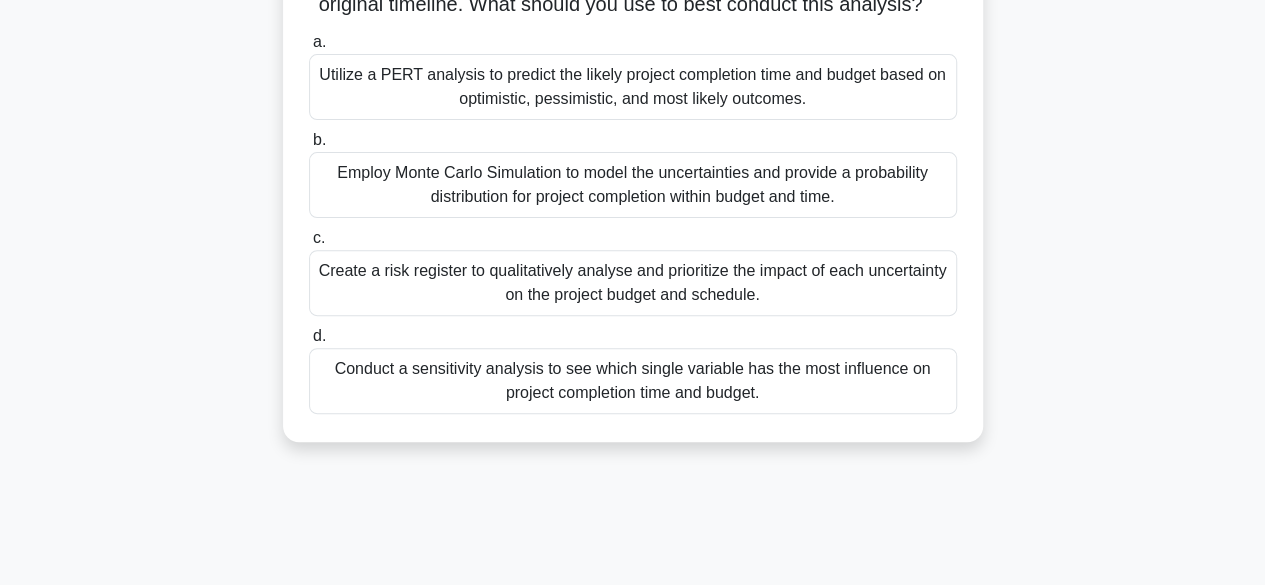 click on "Employ Monte Carlo Simulation to model the uncertainties and provide a probability distribution for project completion within budget and time." at bounding box center (633, 185) 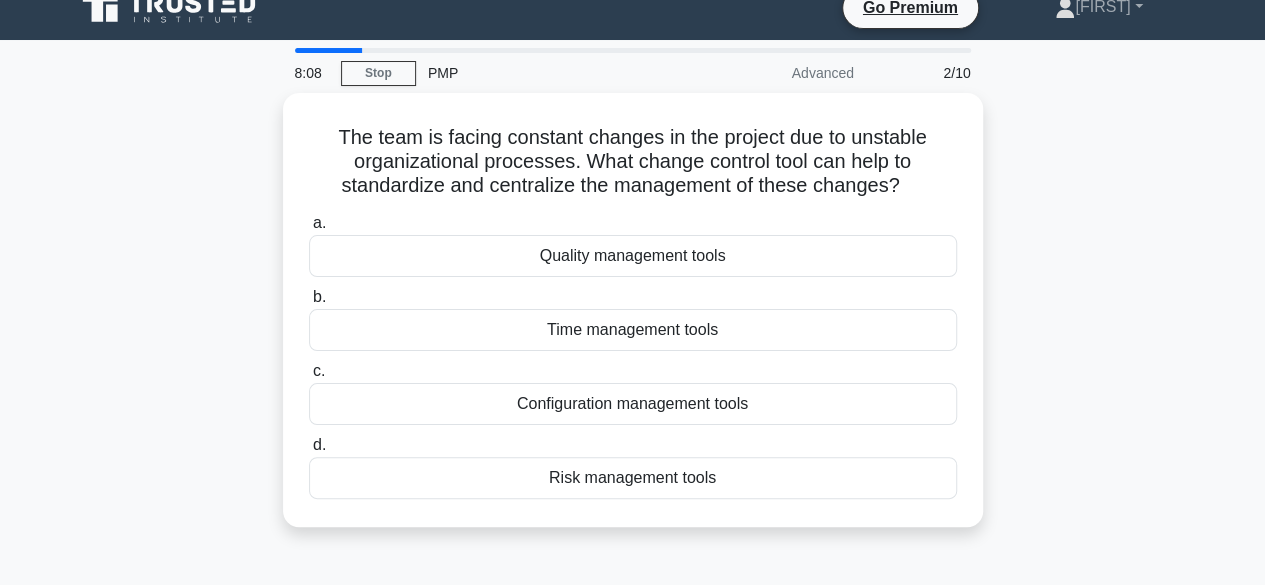scroll, scrollTop: 0, scrollLeft: 0, axis: both 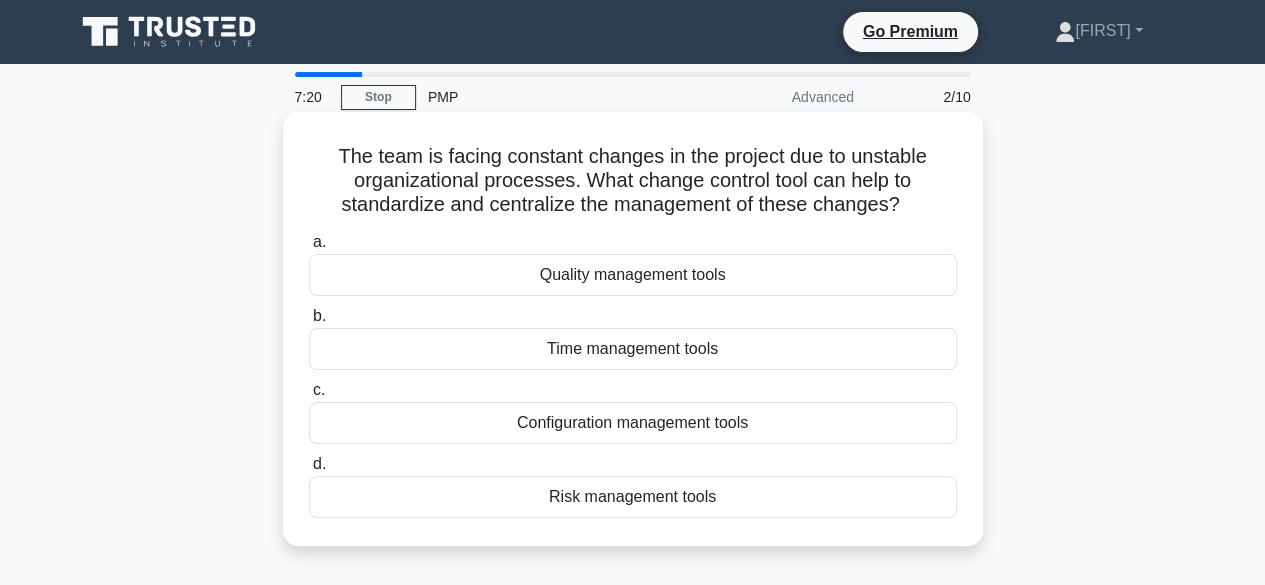 click on "Quality management tools" at bounding box center [633, 275] 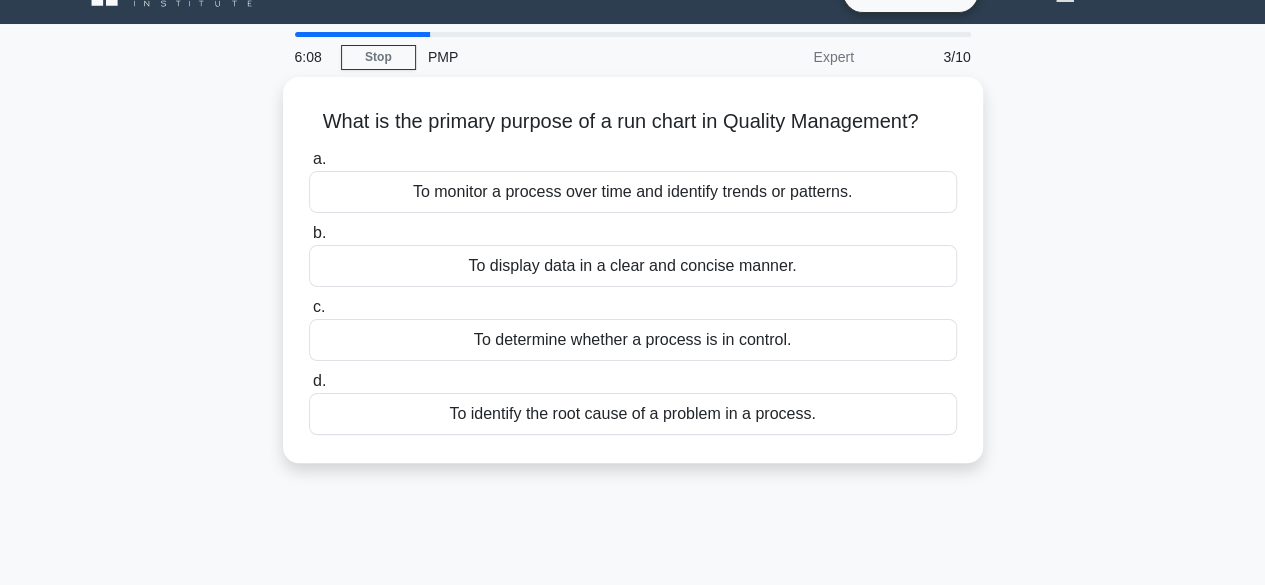 scroll, scrollTop: 80, scrollLeft: 0, axis: vertical 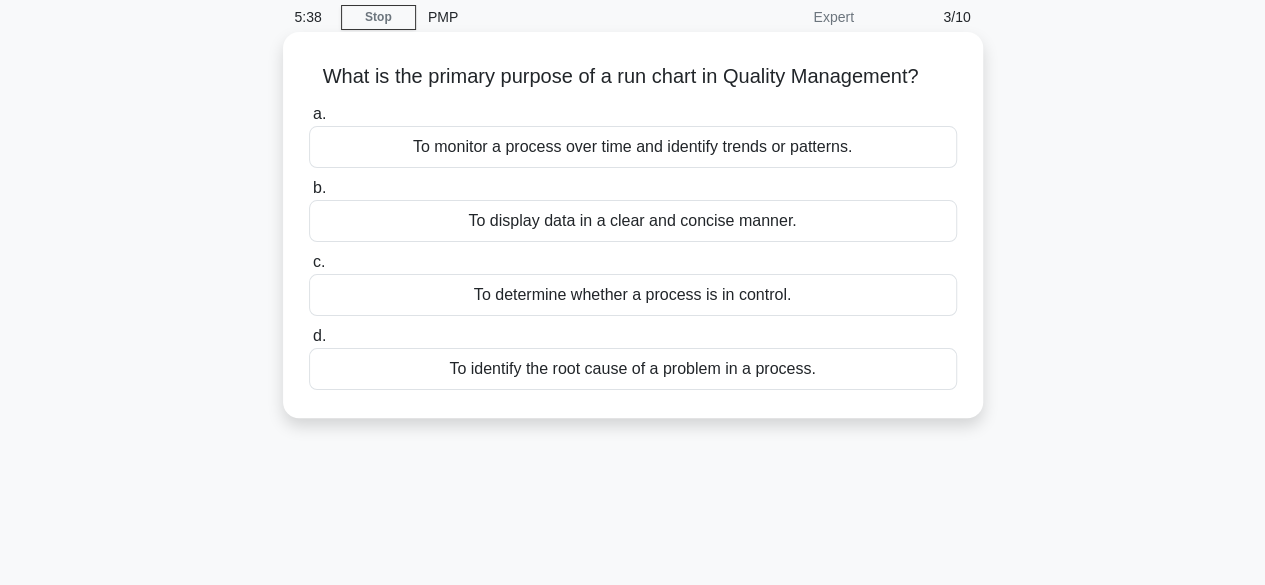 click on "To identify the root cause of a problem in a process." at bounding box center [633, 369] 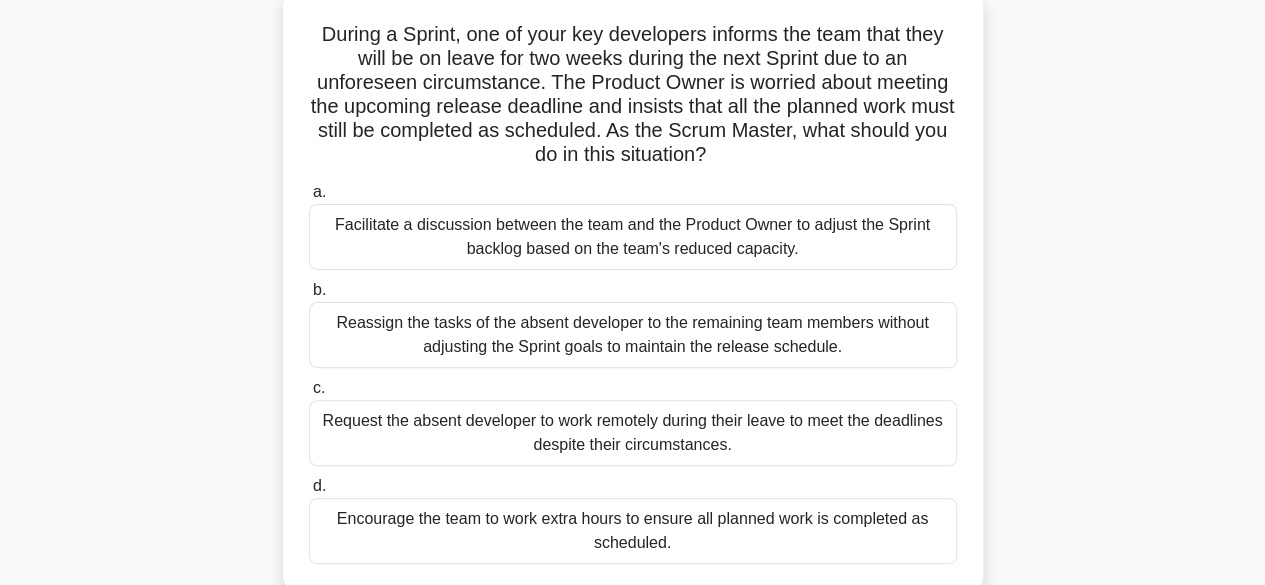 scroll, scrollTop: 136, scrollLeft: 0, axis: vertical 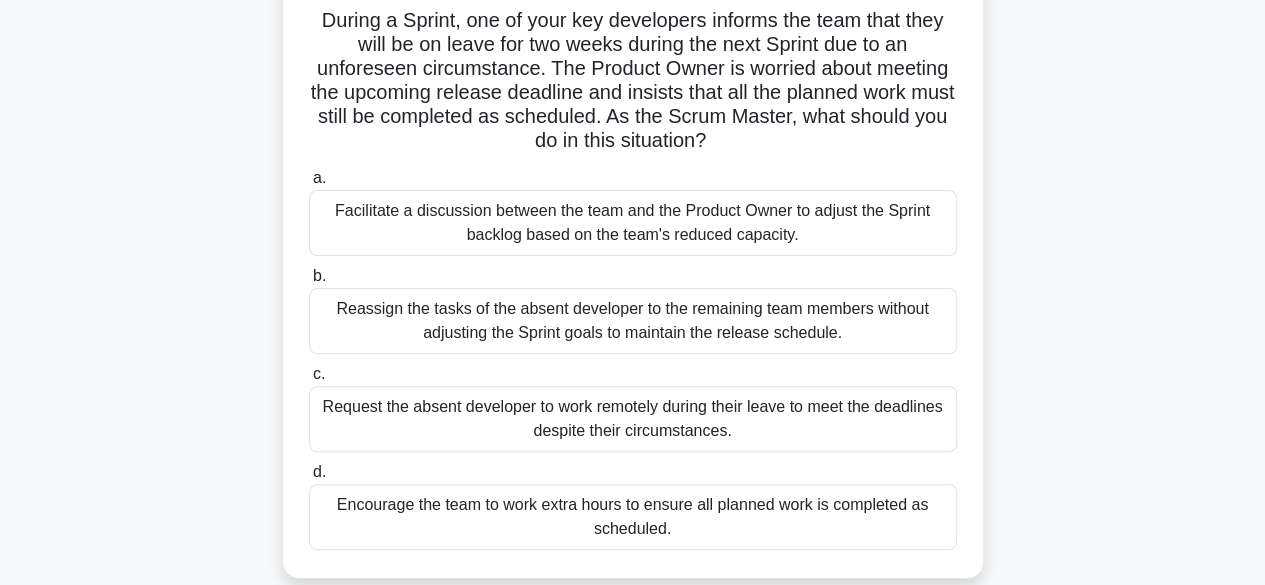 click on "Facilitate a discussion between the team and the Product Owner to adjust the Sprint backlog based on the team's reduced capacity." at bounding box center (633, 223) 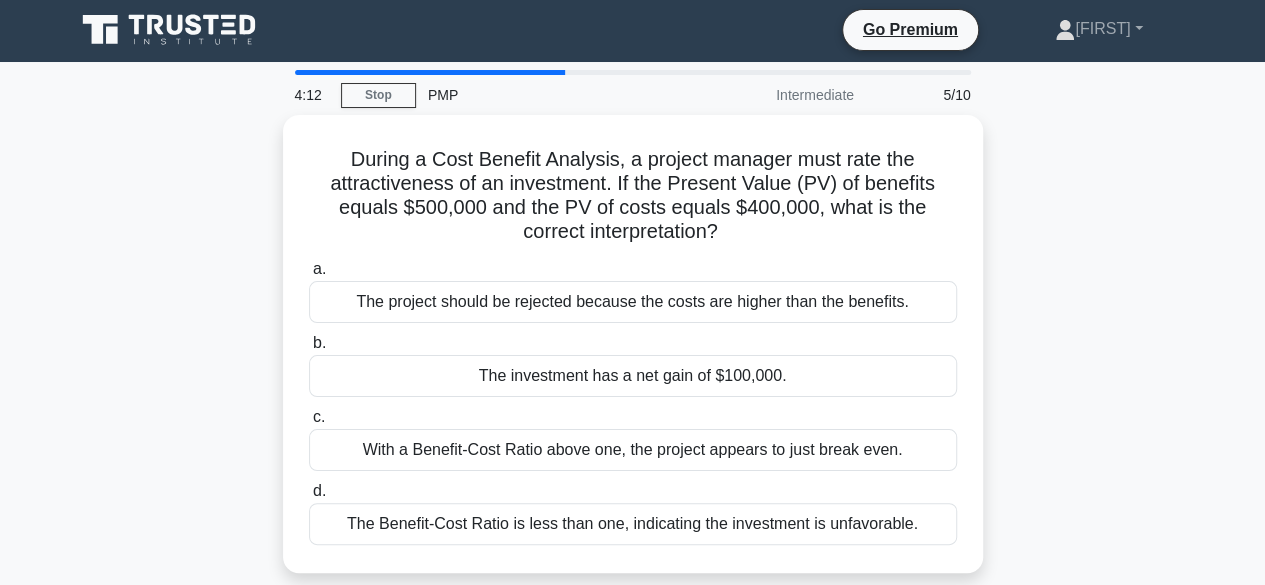 scroll, scrollTop: 0, scrollLeft: 0, axis: both 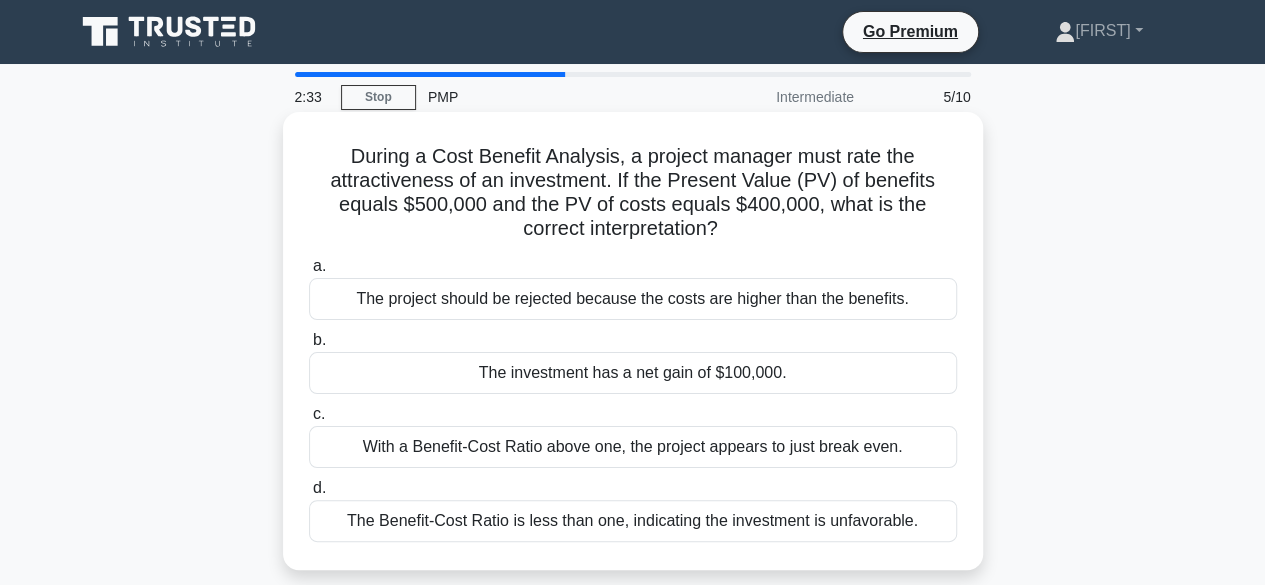 click on "The investment has a net gain of $100,000." at bounding box center [633, 373] 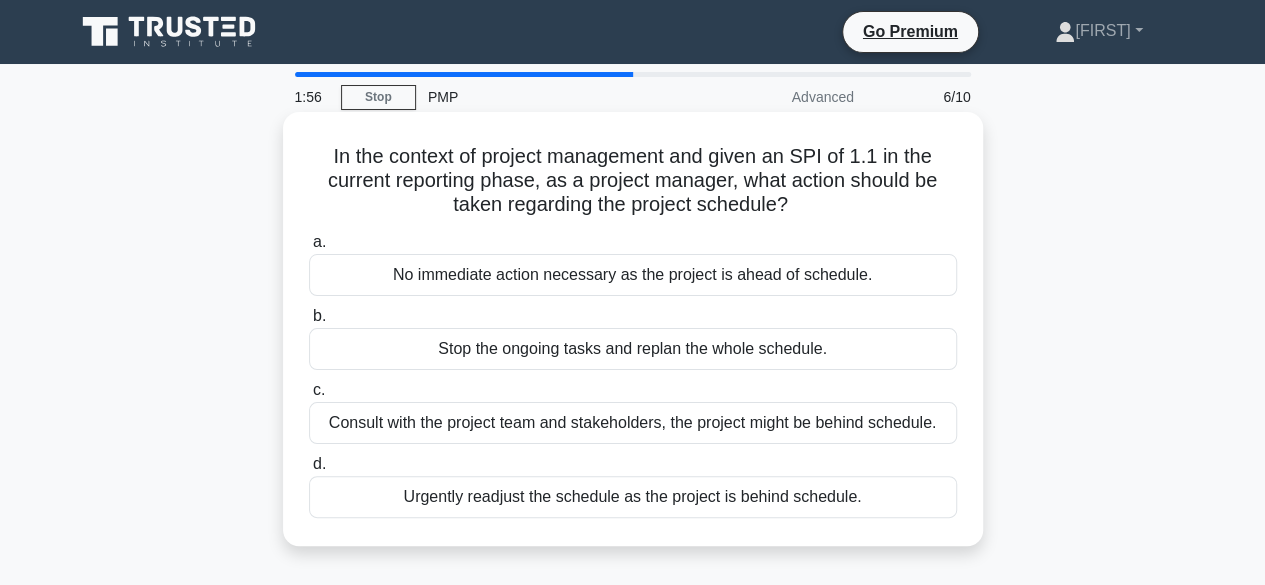 click on "Consult with the project team and stakeholders, the project might be behind schedule." at bounding box center [633, 423] 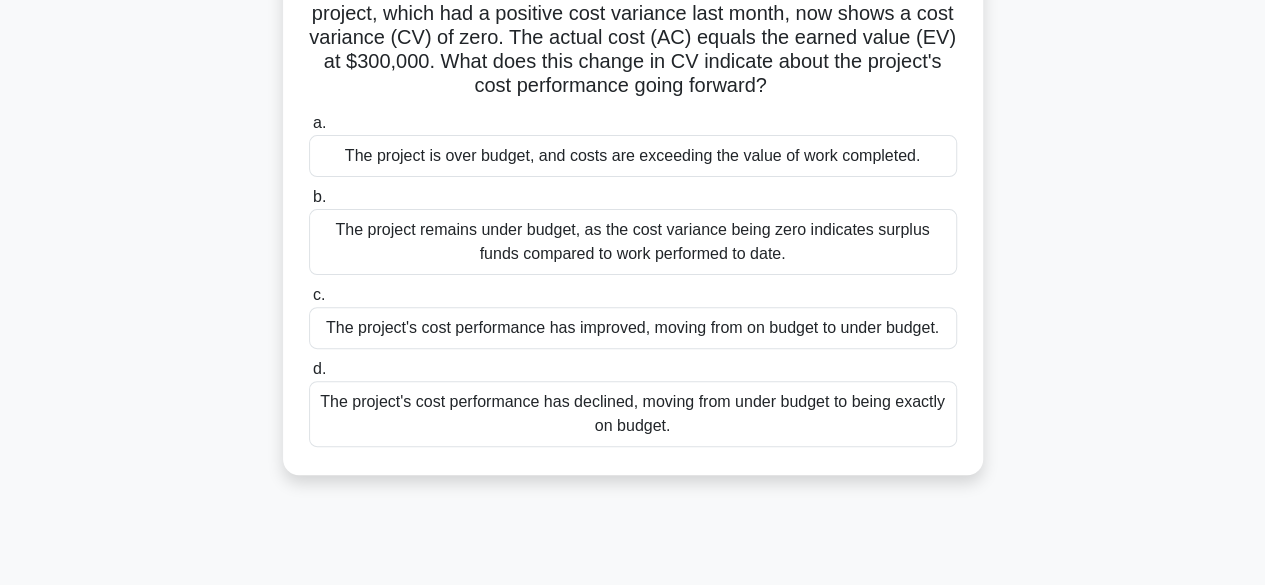scroll, scrollTop: 180, scrollLeft: 0, axis: vertical 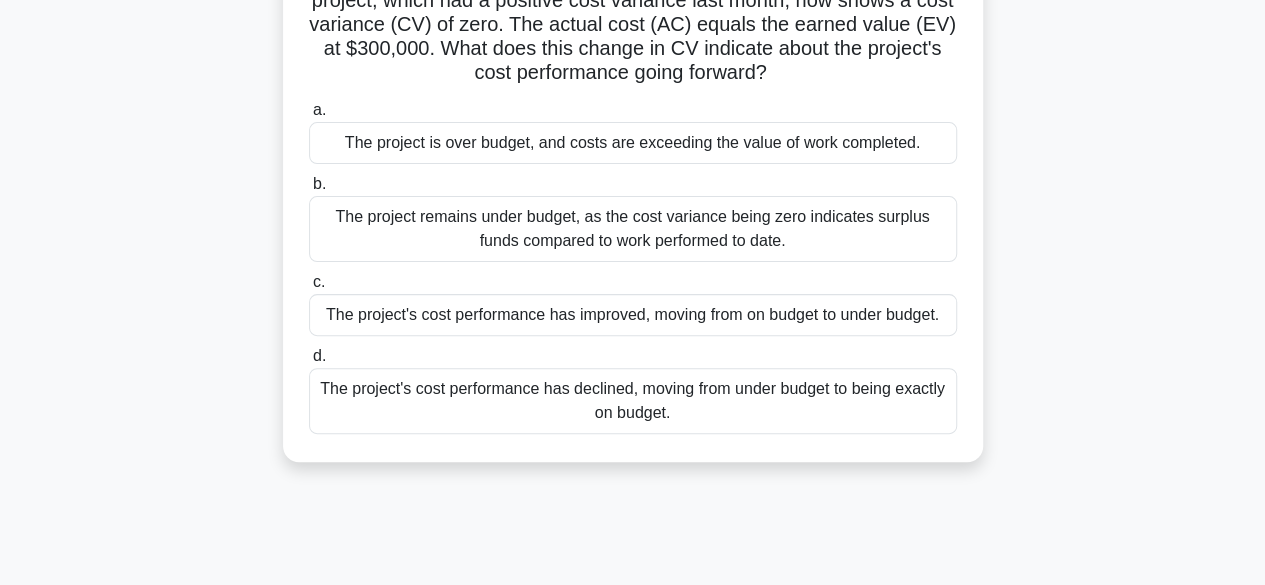 click on "The project remains under budget, as the cost variance being zero indicates surplus funds compared to work performed to date." at bounding box center (633, 229) 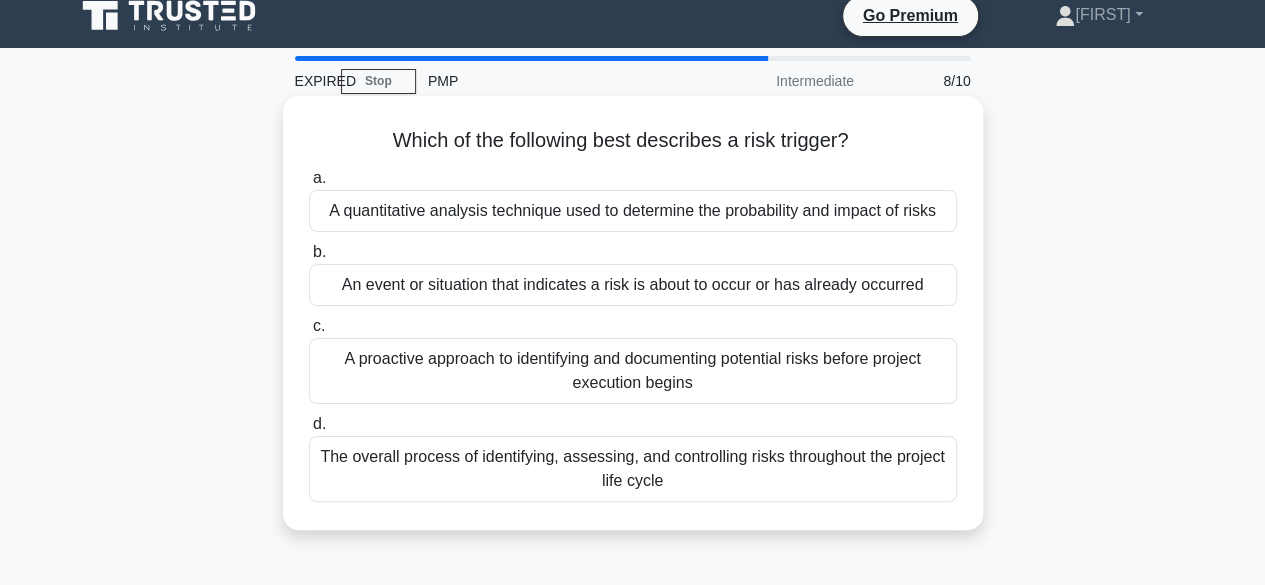 scroll, scrollTop: 0, scrollLeft: 0, axis: both 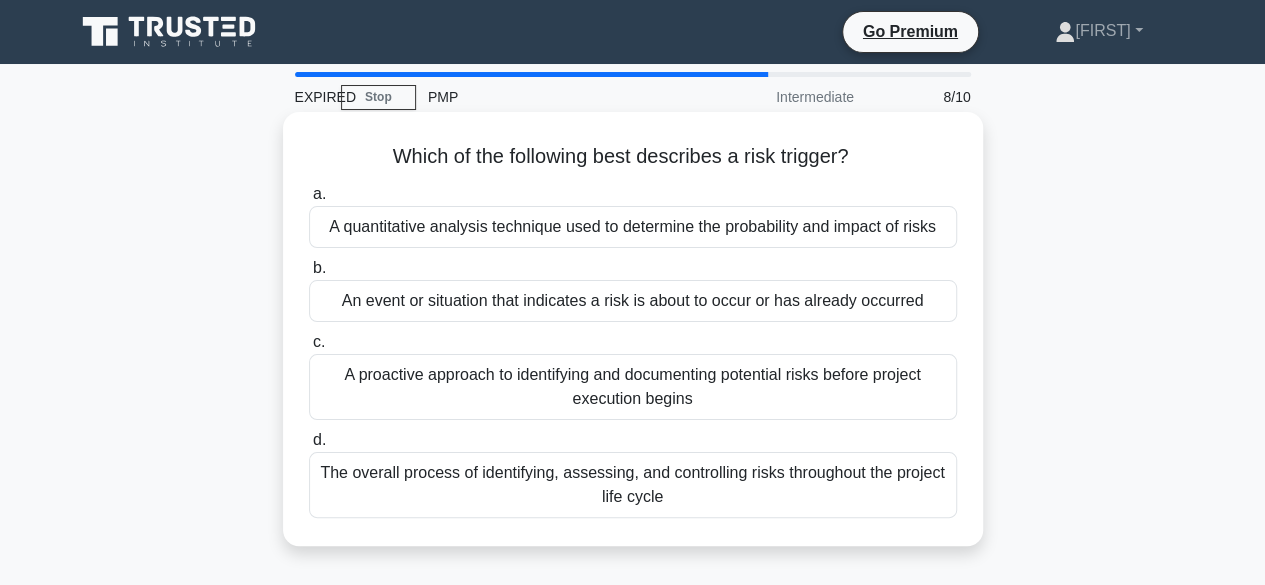 click on "An event or situation that indicates a risk is about to occur or has already occurred" at bounding box center (633, 301) 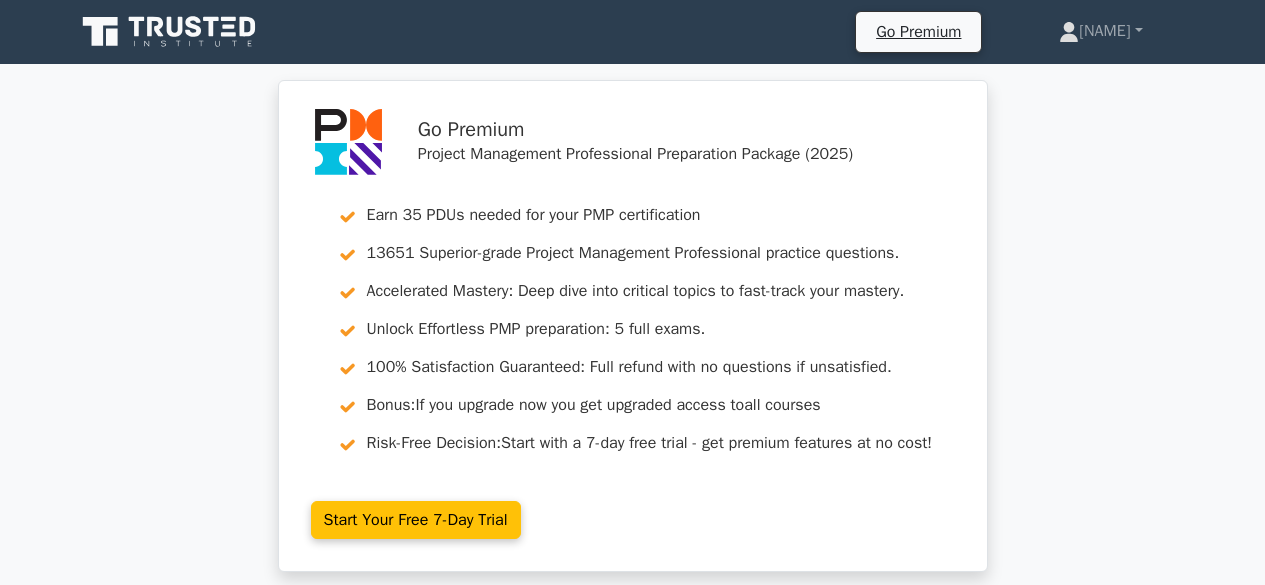 scroll, scrollTop: 0, scrollLeft: 0, axis: both 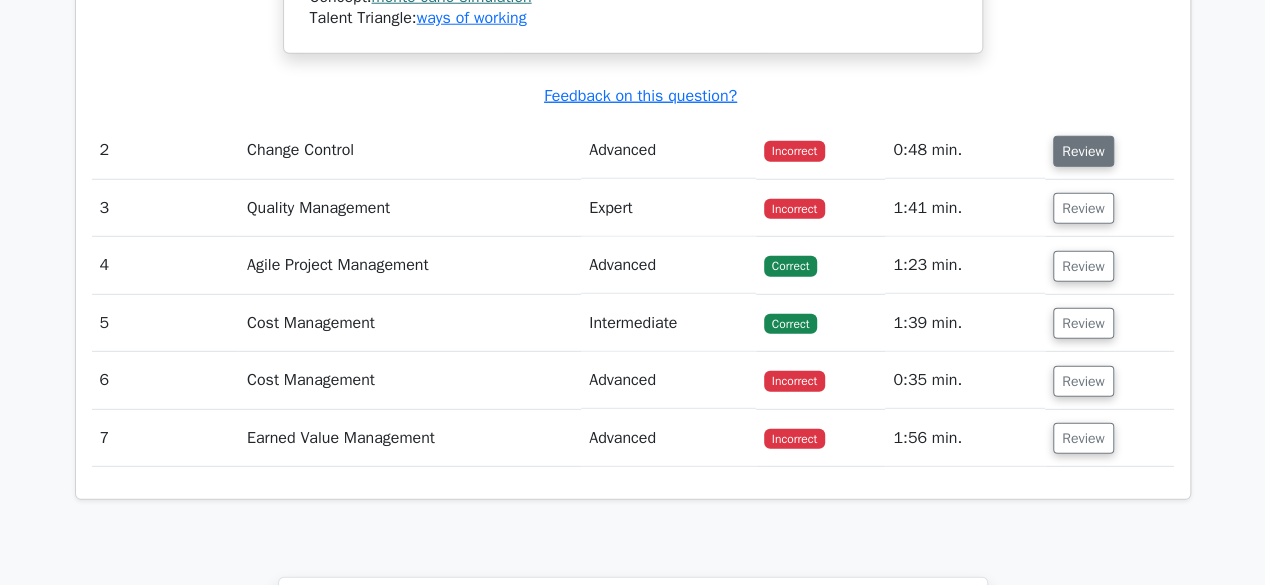 click on "Review" at bounding box center (1083, 151) 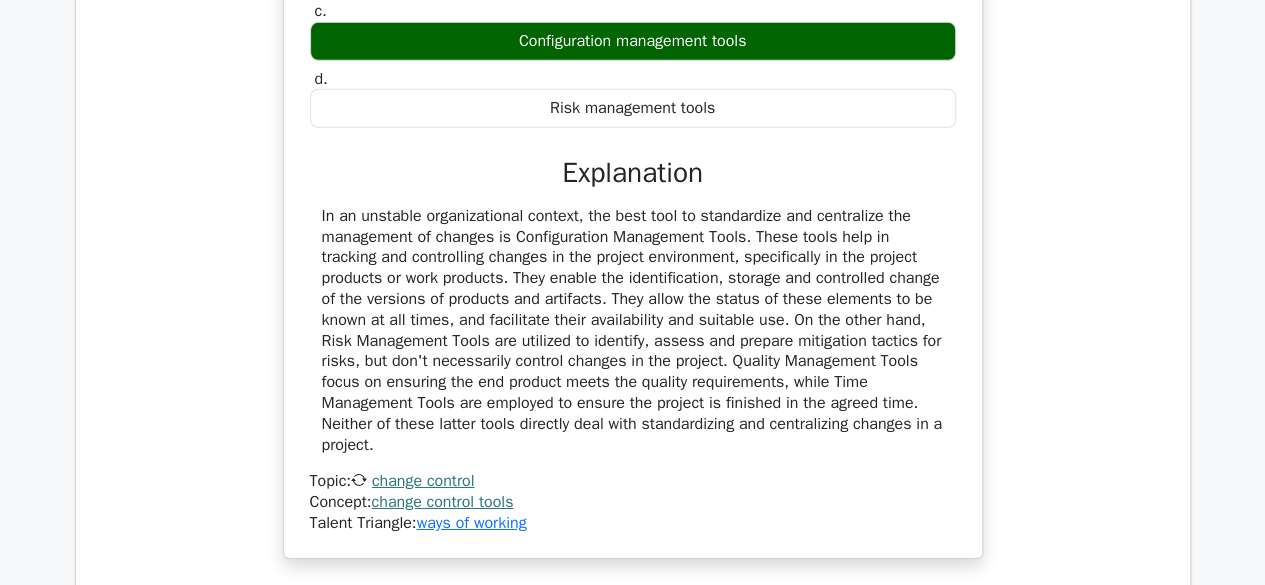 scroll, scrollTop: 3146, scrollLeft: 0, axis: vertical 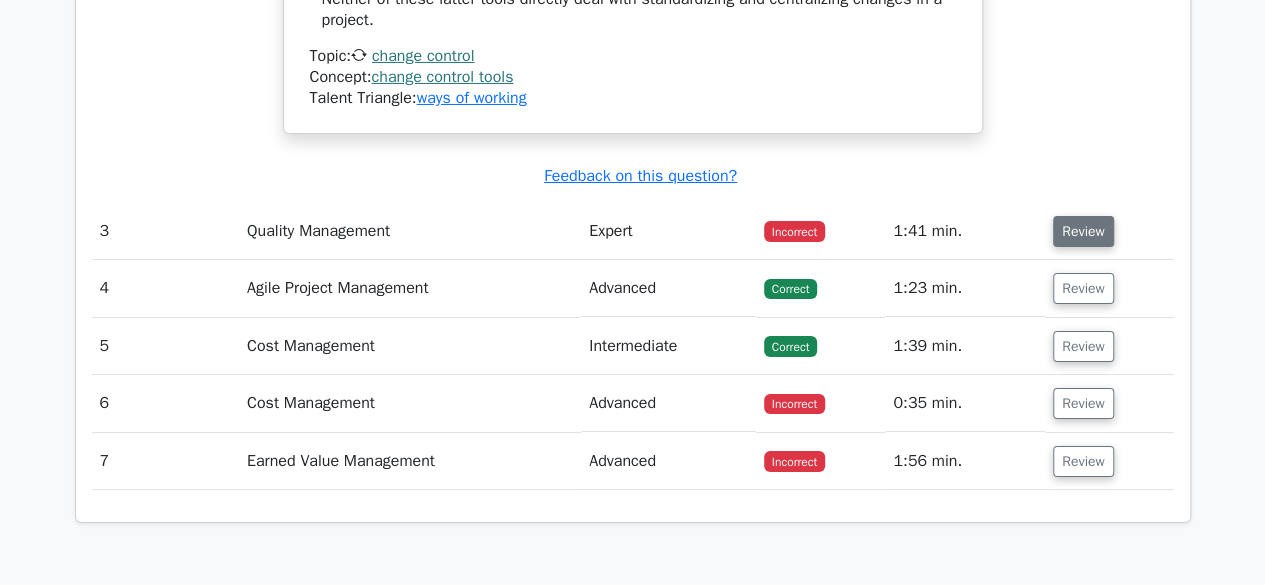 click on "Review" at bounding box center [1083, 231] 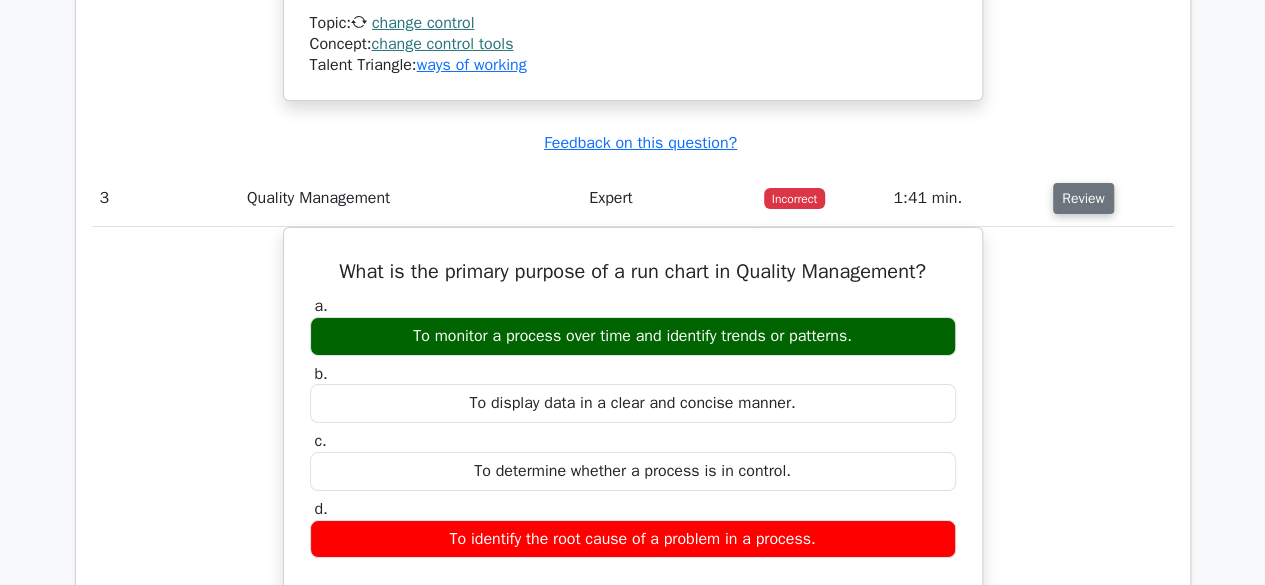 scroll, scrollTop: 3592, scrollLeft: 0, axis: vertical 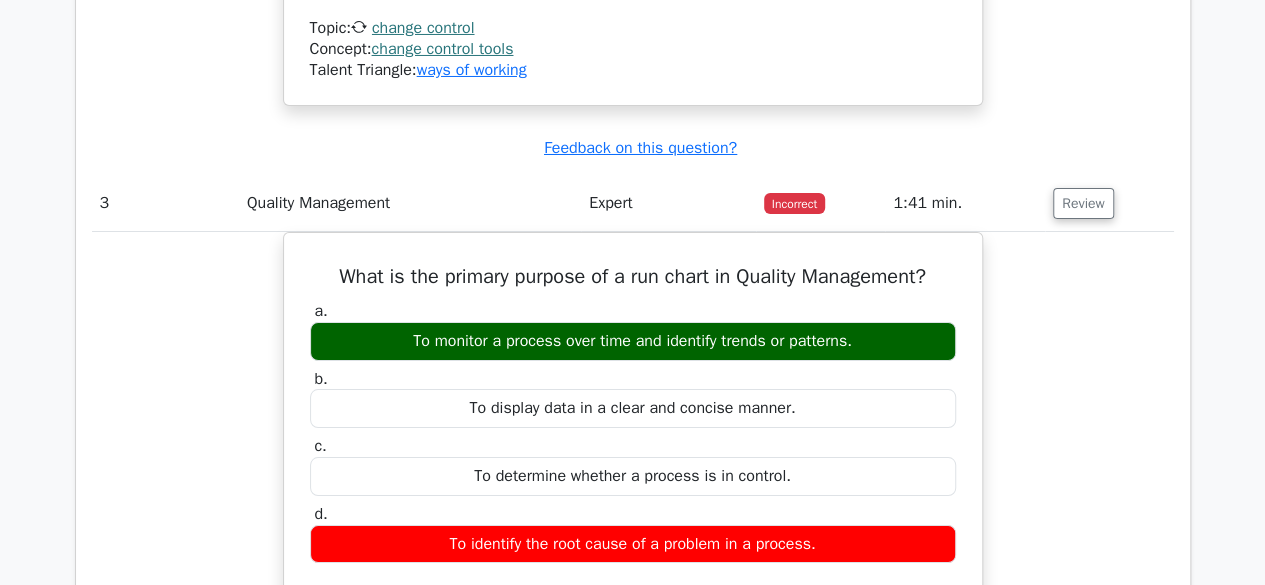 click on "What is the primary purpose of a run chart in Quality Management?
a.
To monitor a process over time and identify trends or patterns.
b.
c. d." at bounding box center (633, 601) 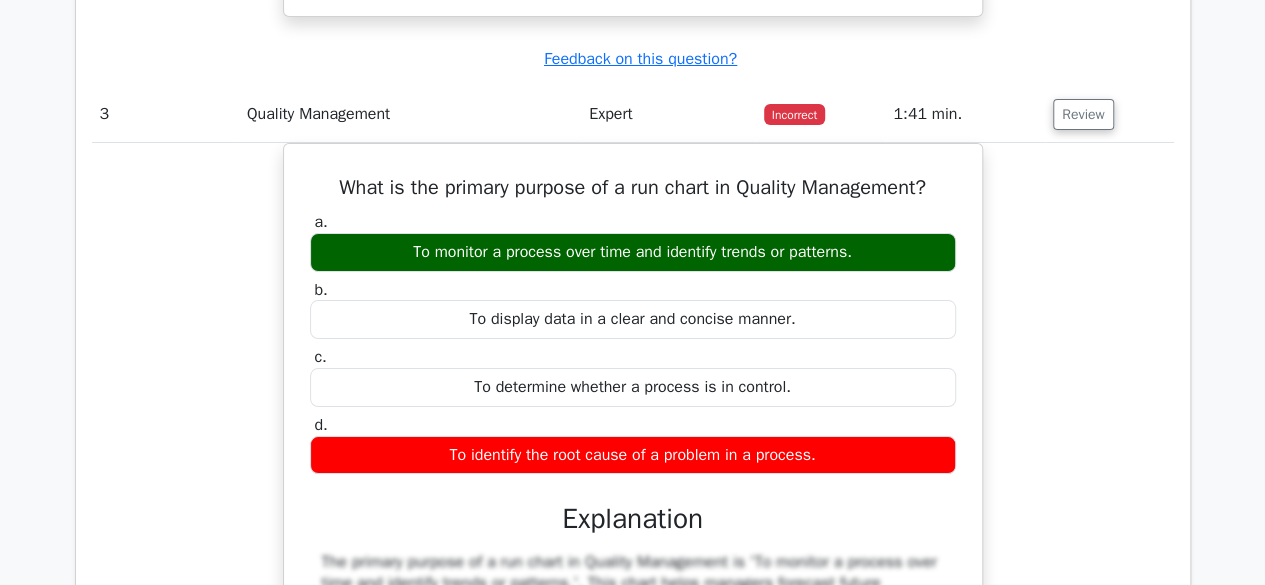 scroll, scrollTop: 3674, scrollLeft: 0, axis: vertical 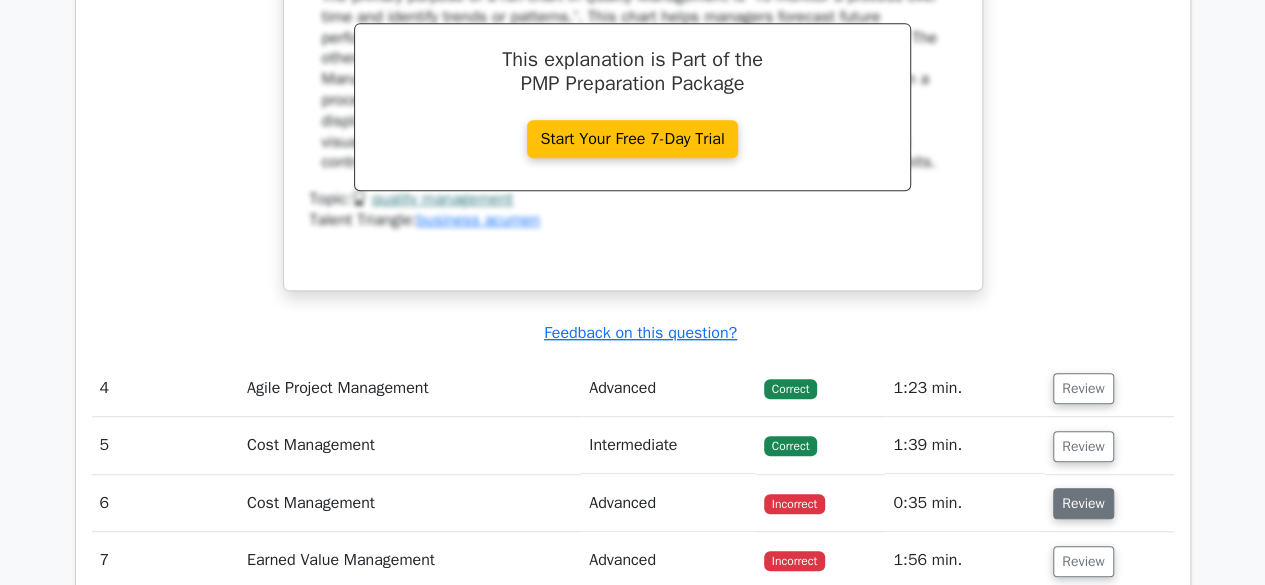 click on "Review" at bounding box center [1083, 503] 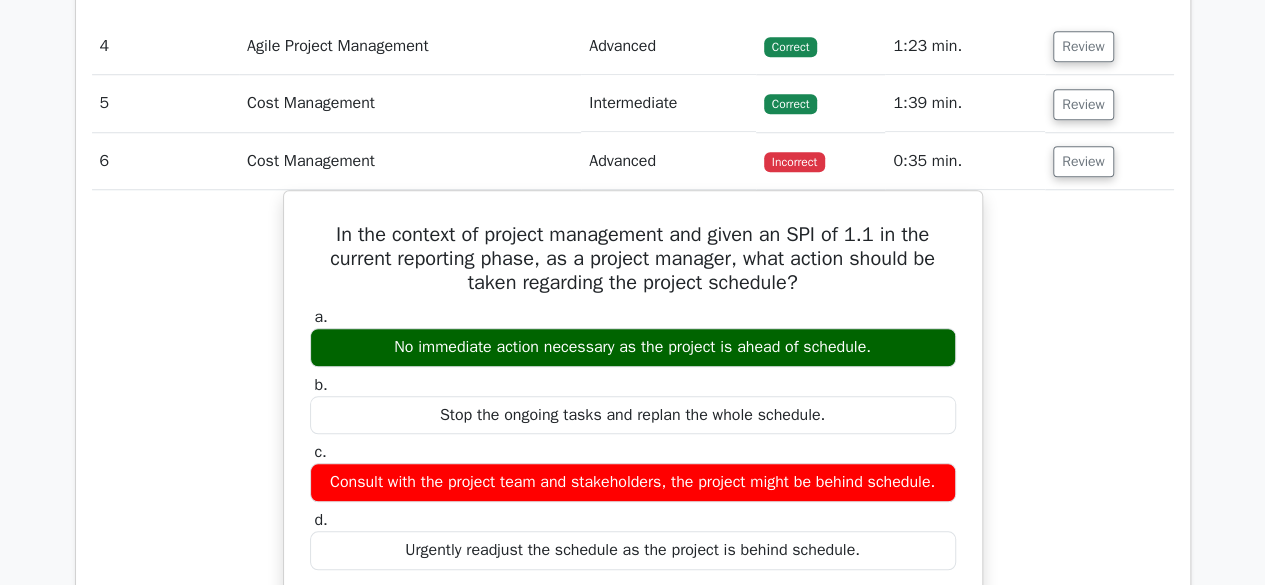 scroll, scrollTop: 4727, scrollLeft: 0, axis: vertical 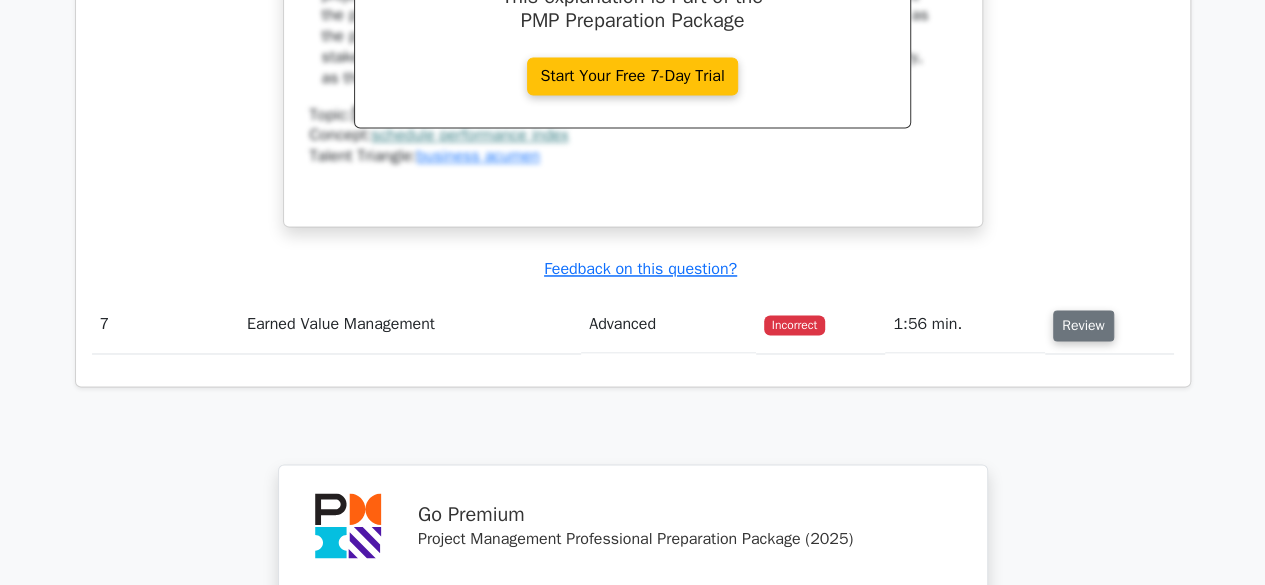 click on "Review" at bounding box center (1083, 325) 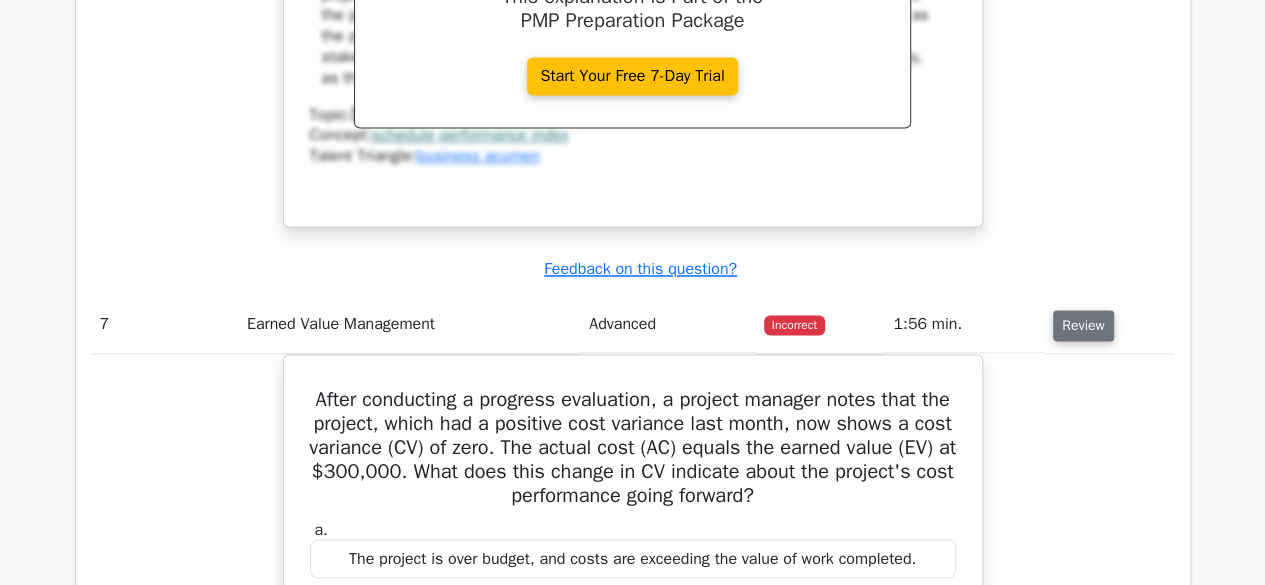 click on "Review" at bounding box center (1083, 325) 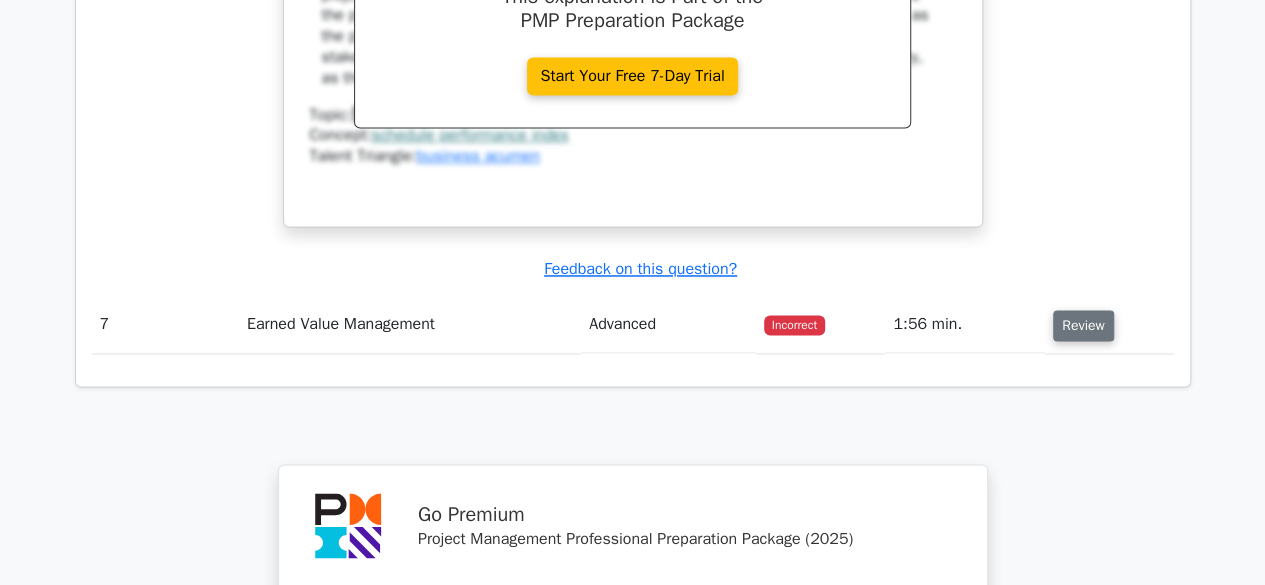 click on "Review" at bounding box center [1083, 325] 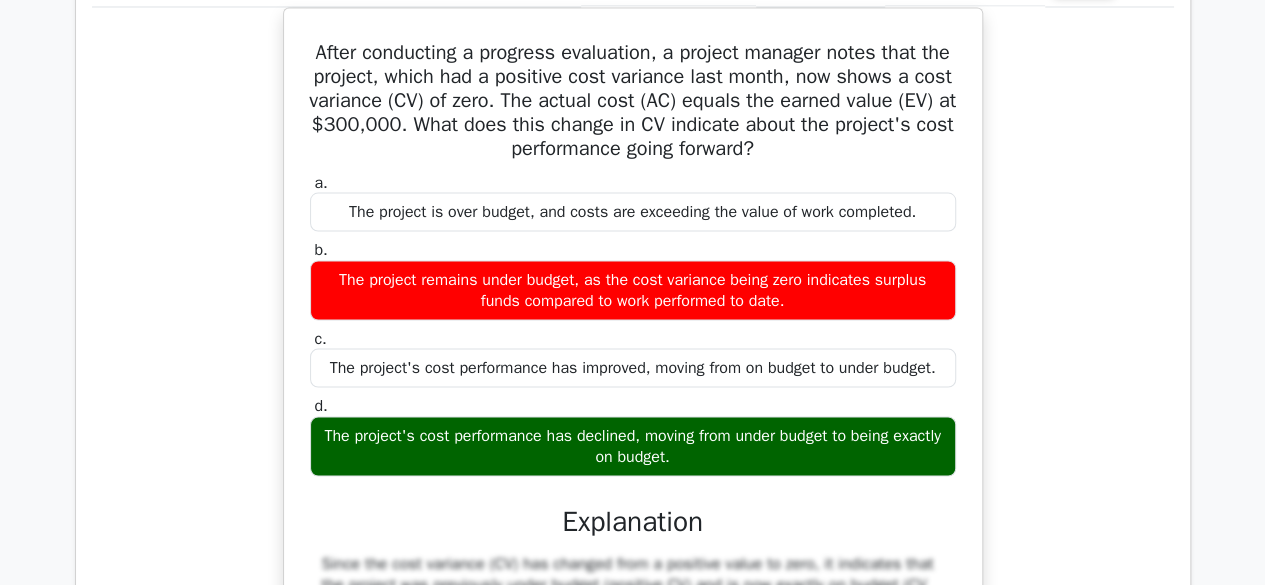 scroll, scrollTop: 5674, scrollLeft: 0, axis: vertical 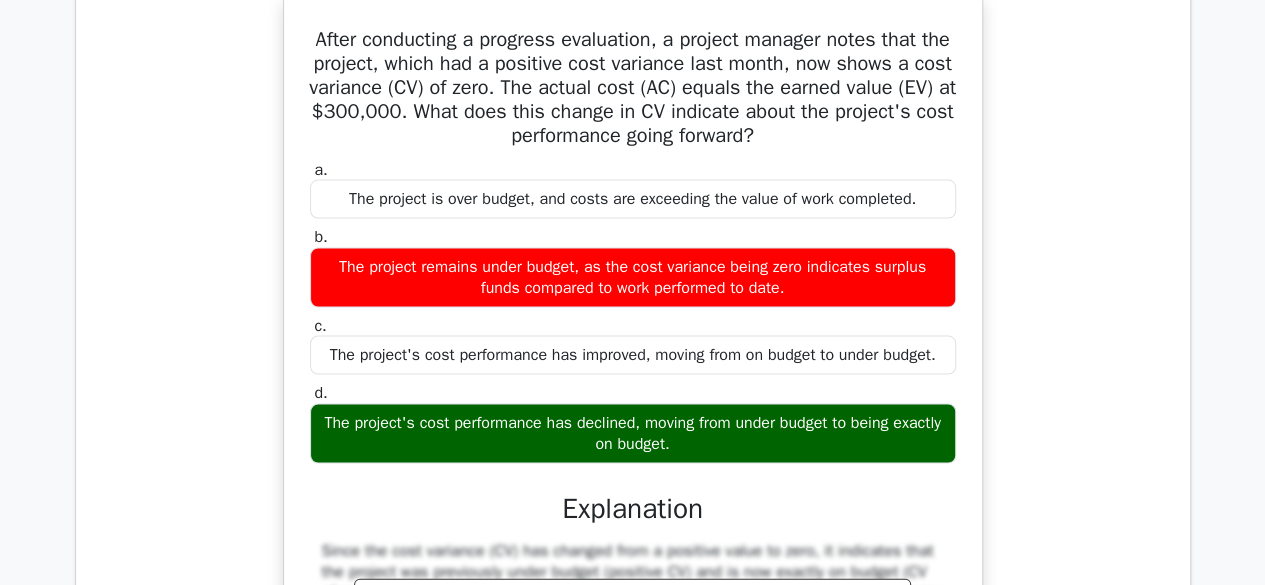 click on "Question Analysis
Question  #
Topic
Difficulty
Result
Time Spent
Action
1
Schedule Development
Advanced
Correct" at bounding box center [633, -1610] 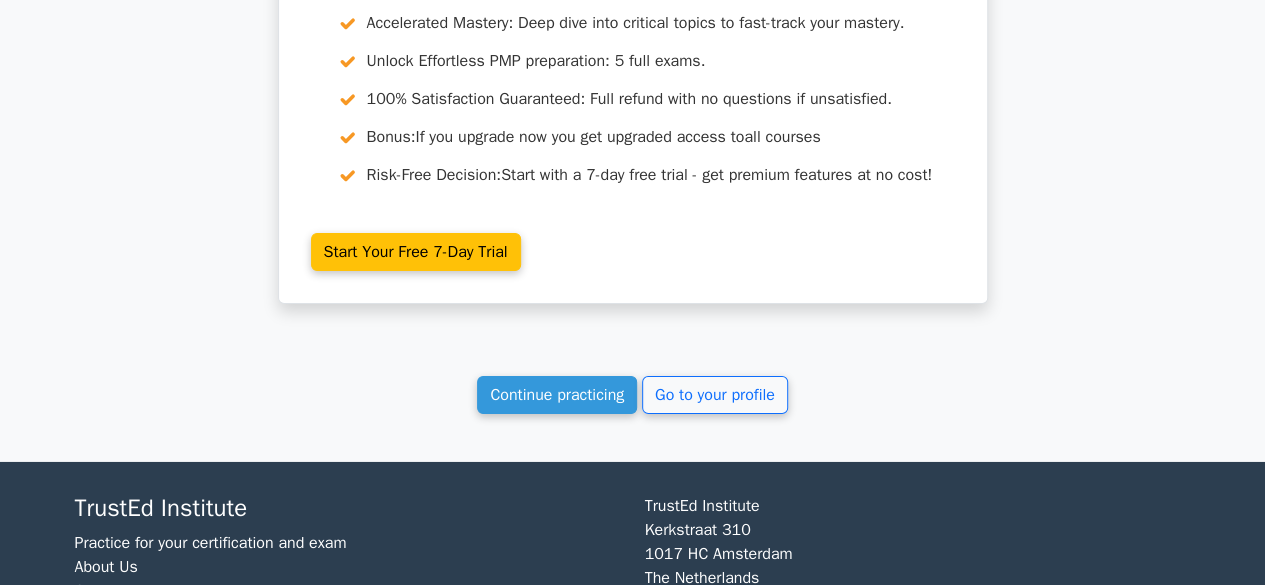 scroll, scrollTop: 6980, scrollLeft: 0, axis: vertical 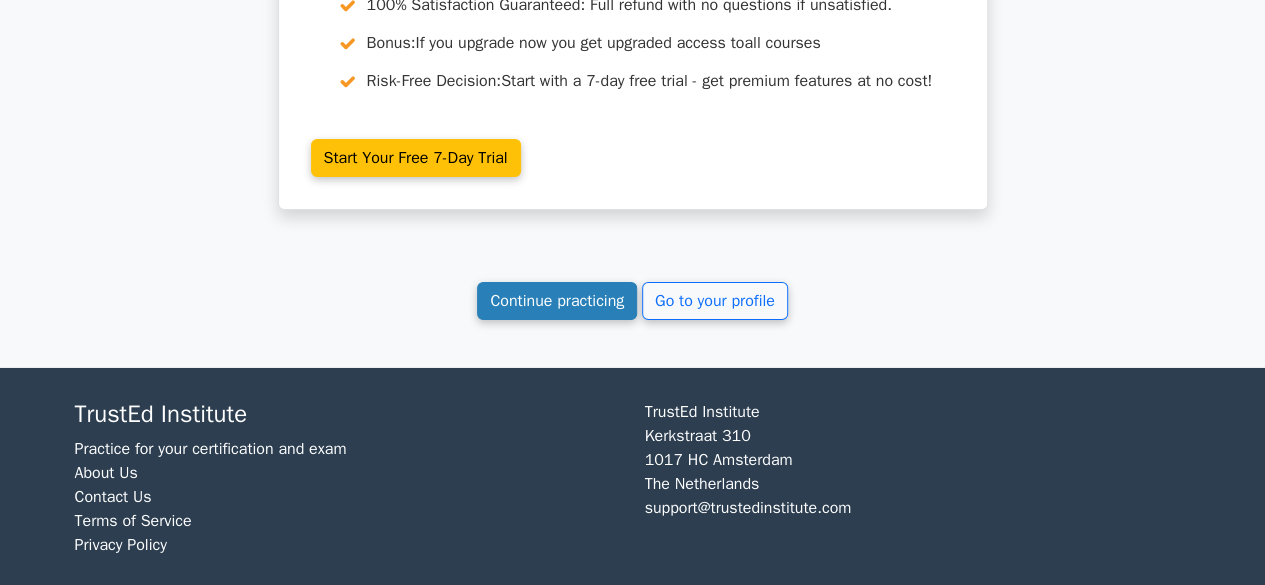 click on "Continue practicing" at bounding box center [557, 301] 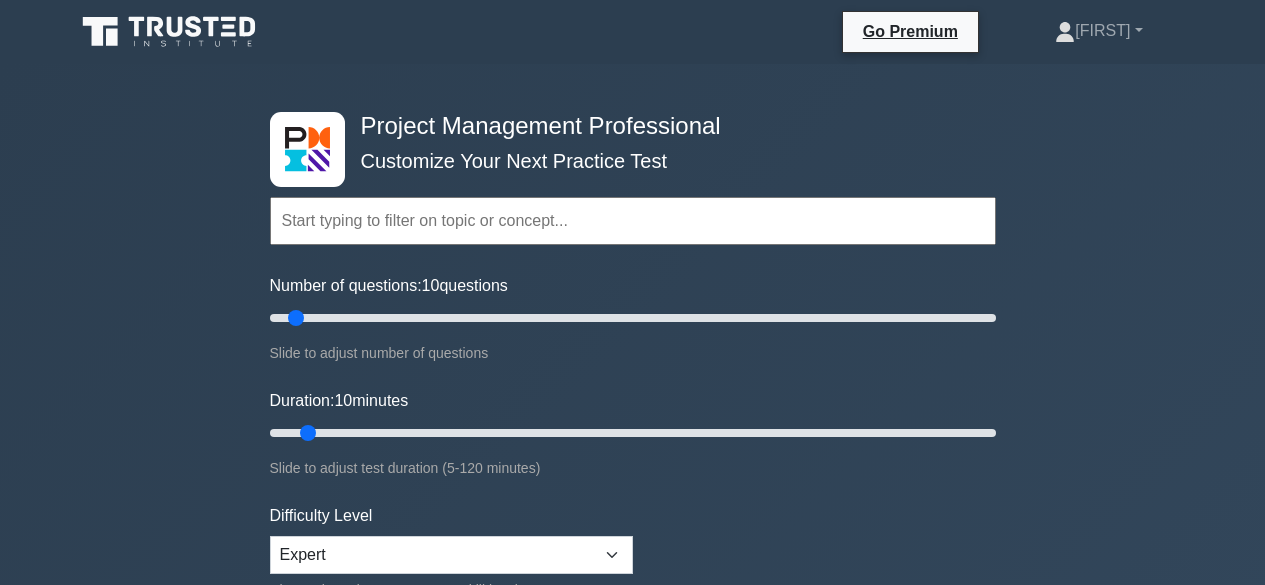 scroll, scrollTop: 0, scrollLeft: 0, axis: both 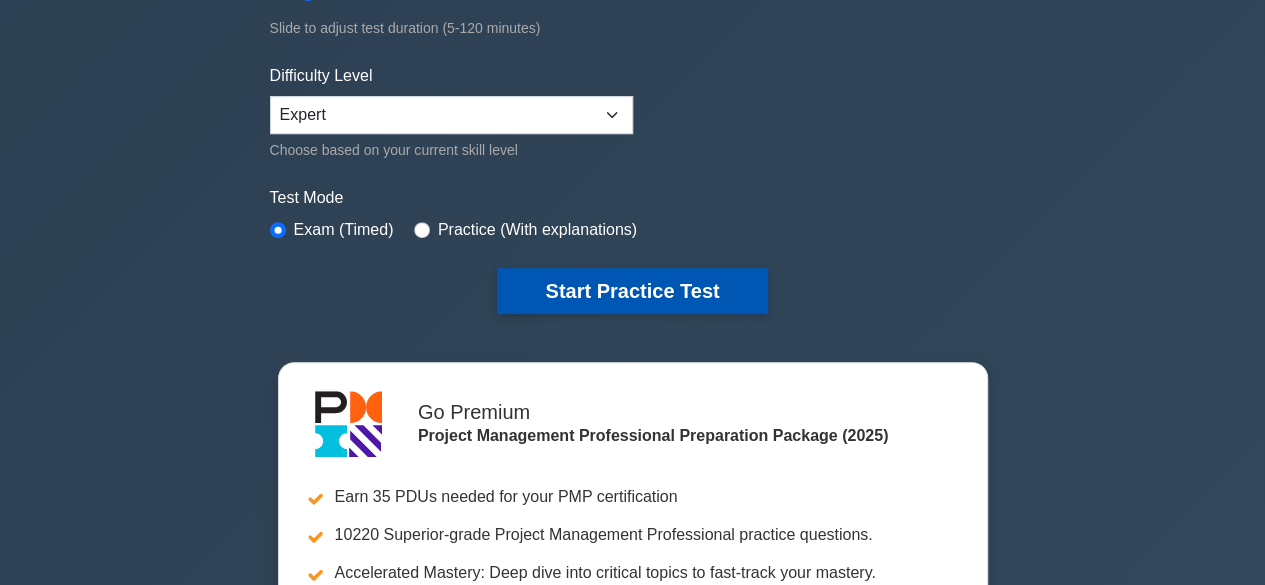 click on "Start Practice Test" at bounding box center [632, 291] 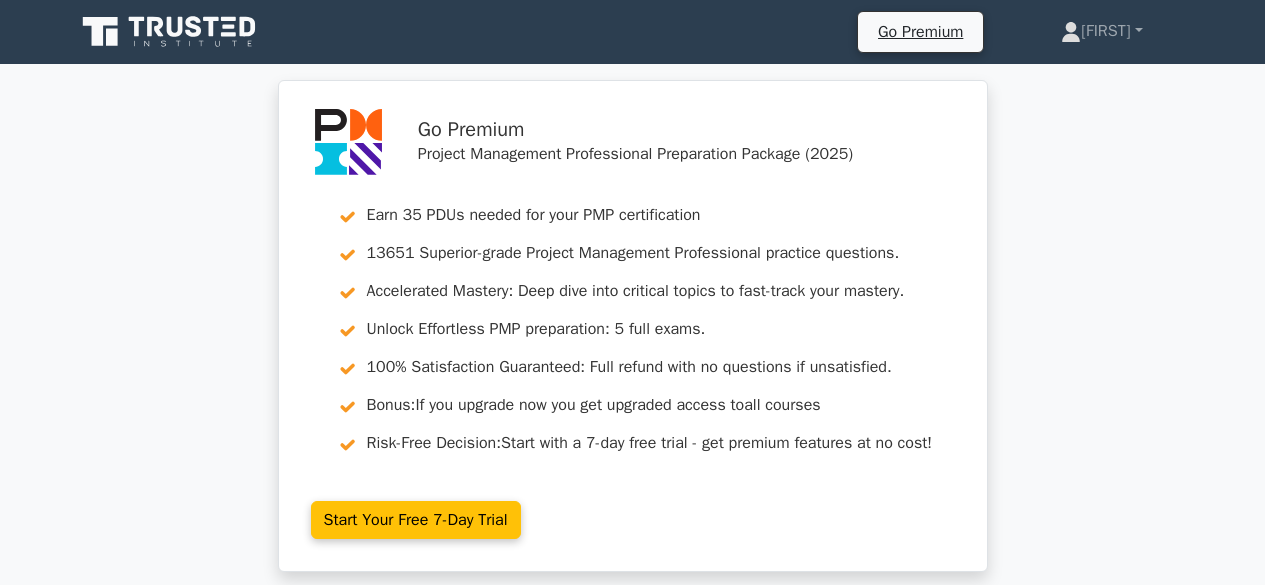 scroll, scrollTop: 0, scrollLeft: 0, axis: both 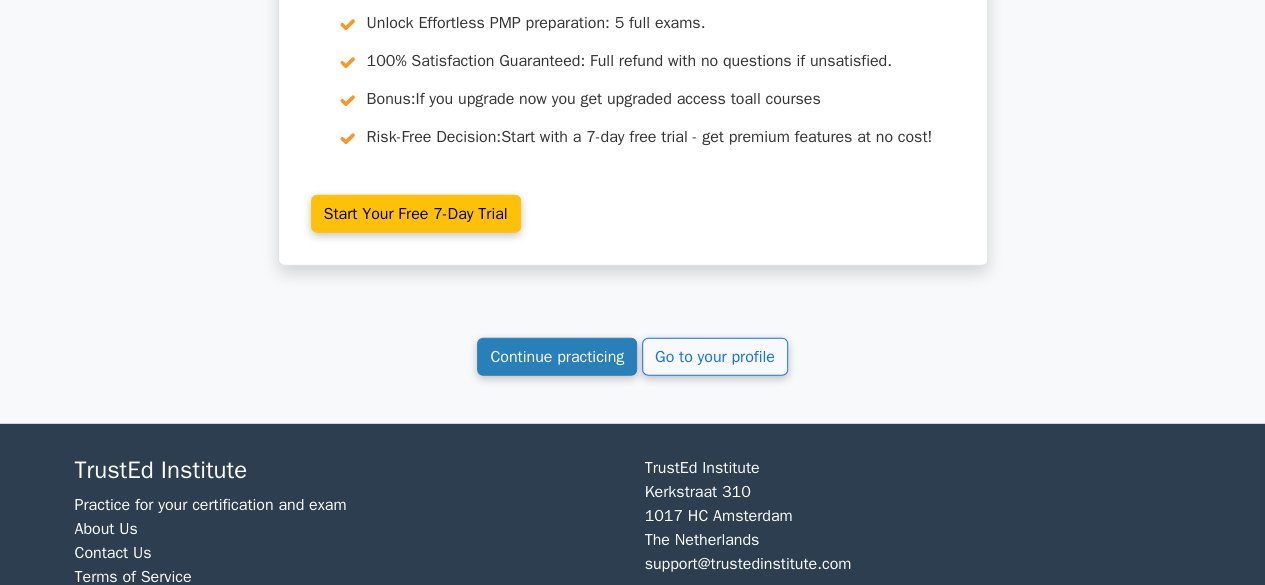 click on "Continue practicing" at bounding box center (557, 357) 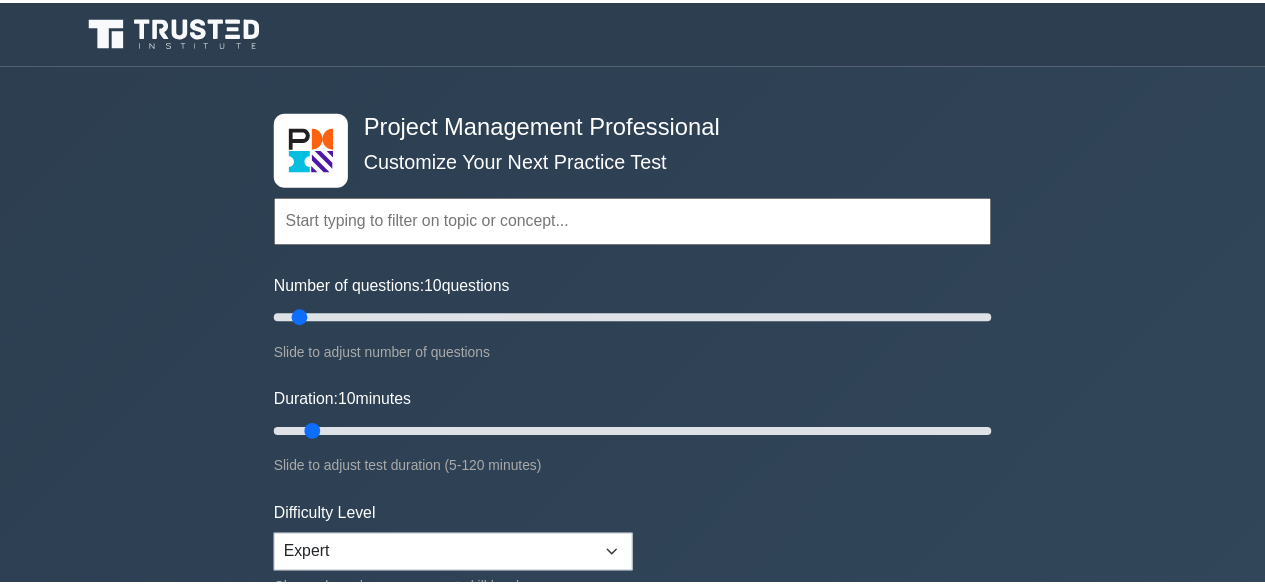 scroll, scrollTop: 0, scrollLeft: 0, axis: both 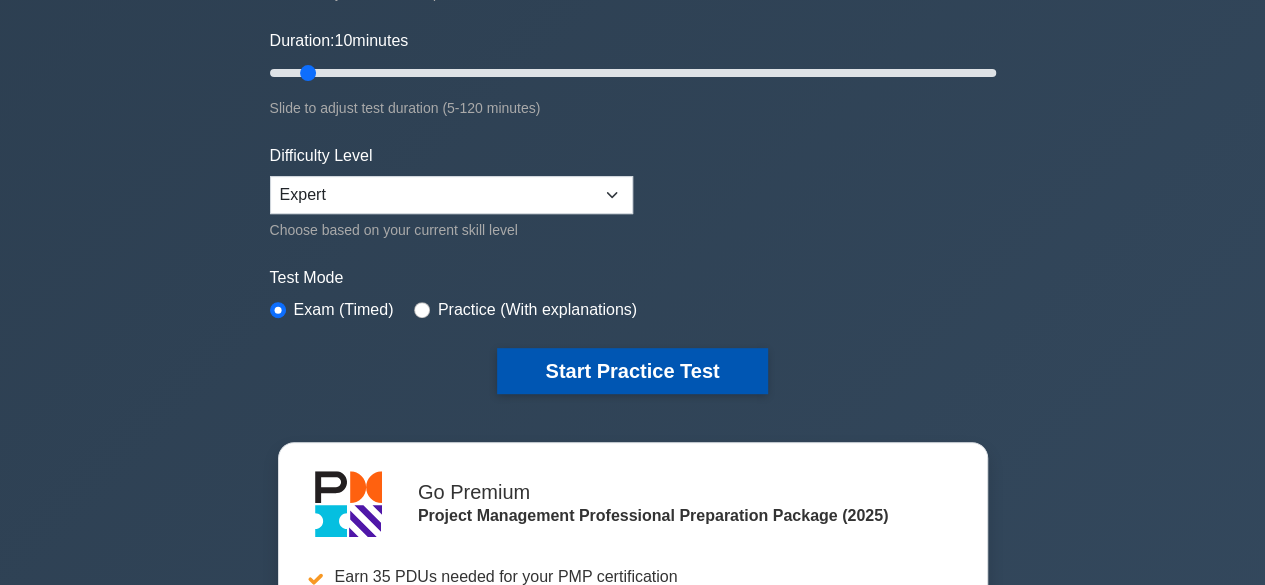 click on "Start Practice Test" at bounding box center (632, 371) 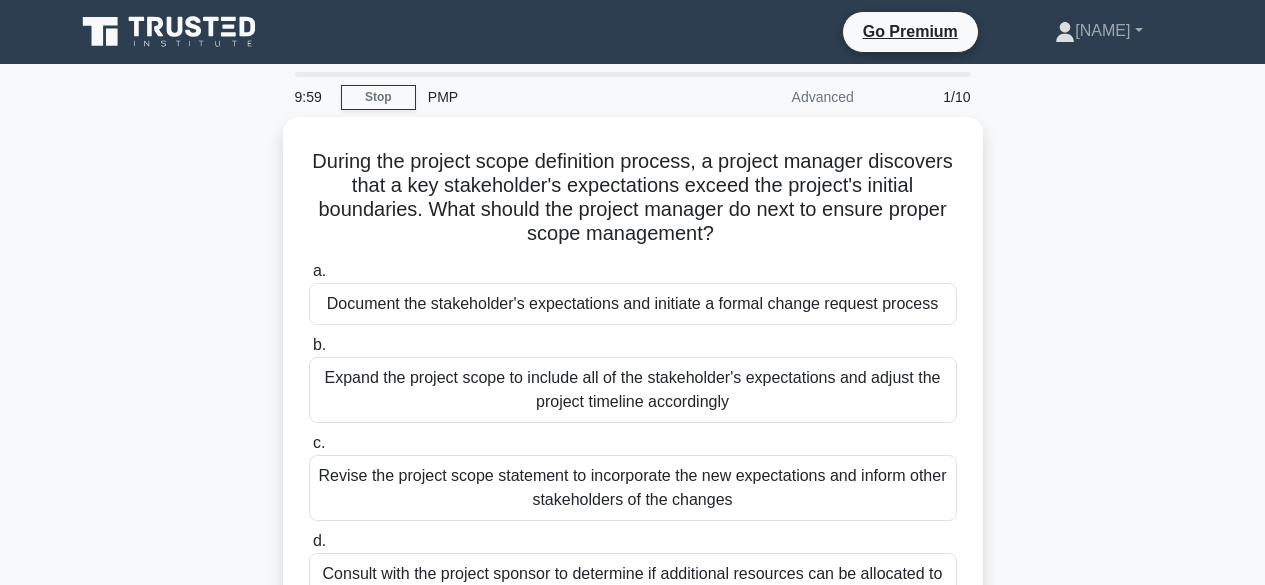 scroll, scrollTop: 0, scrollLeft: 0, axis: both 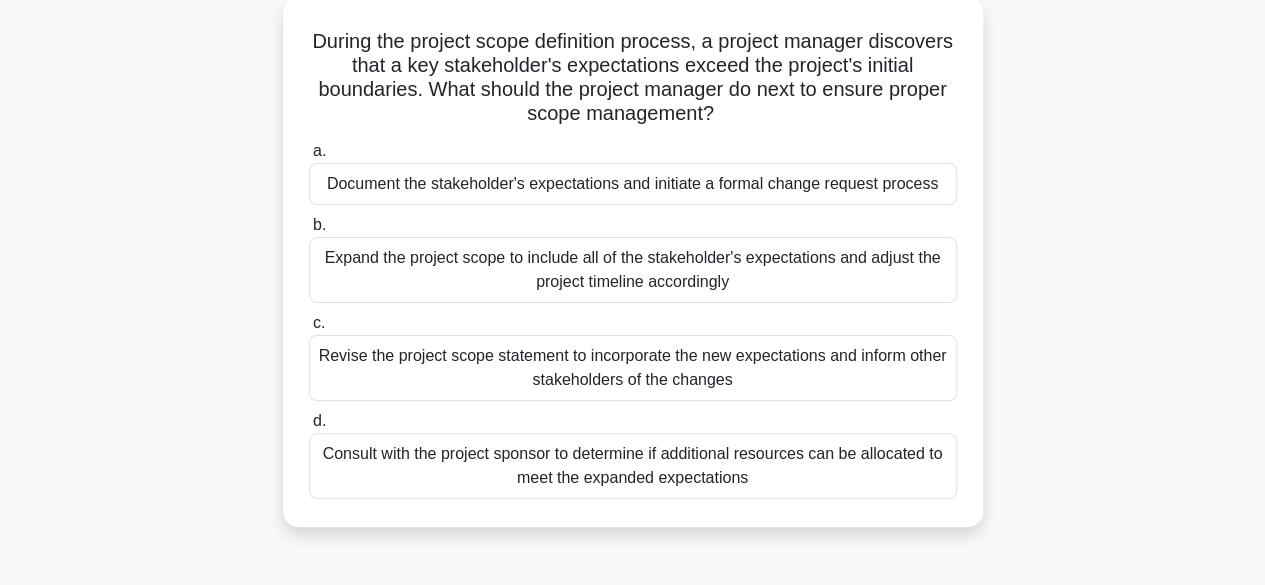 click on "During the project scope definition process, a project manager discovers that a key stakeholder's expectations exceed the project's initial boundaries. What should the project manager do next to ensure proper scope management?
.spinner_0XTQ{transform-origin:center;animation:spinner_y6GP .75s linear infinite}@keyframes spinner_y6GP{100%{transform:rotate(360deg)}}
a.
b. c. d." at bounding box center [633, 274] 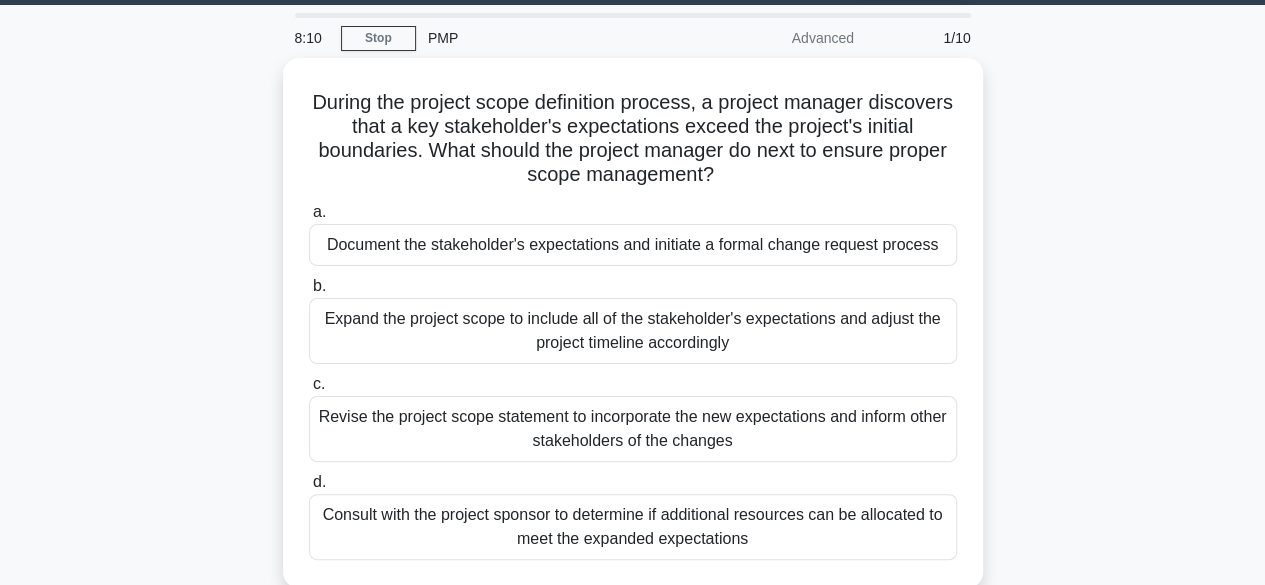 scroll, scrollTop: 40, scrollLeft: 0, axis: vertical 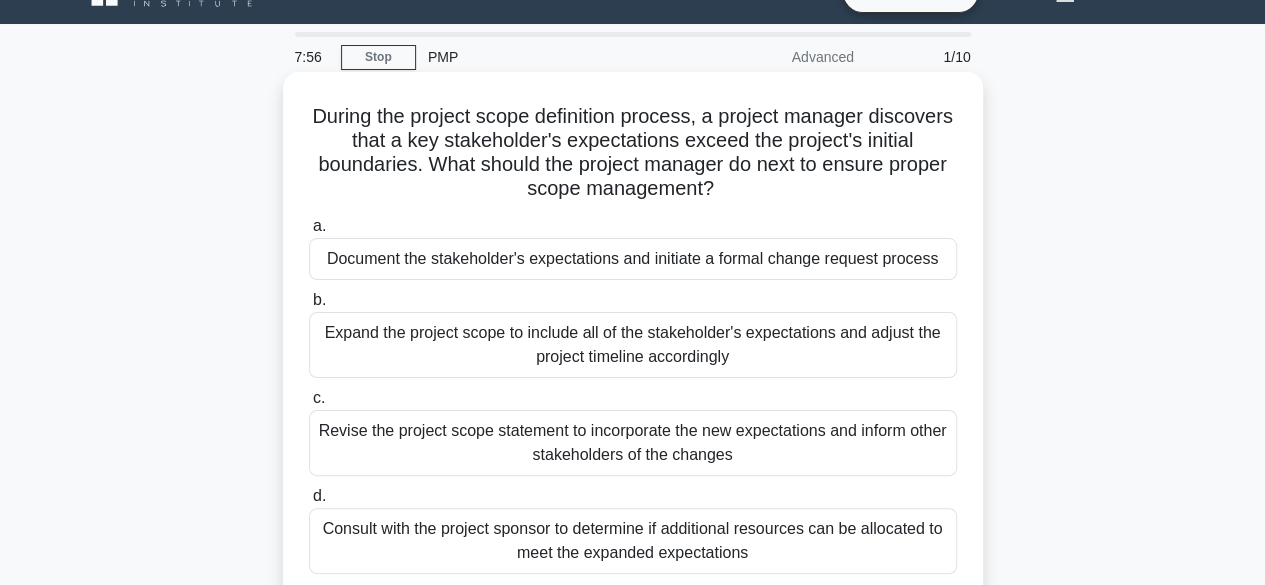 click on "Document the stakeholder's expectations and initiate a formal change request process" at bounding box center (633, 259) 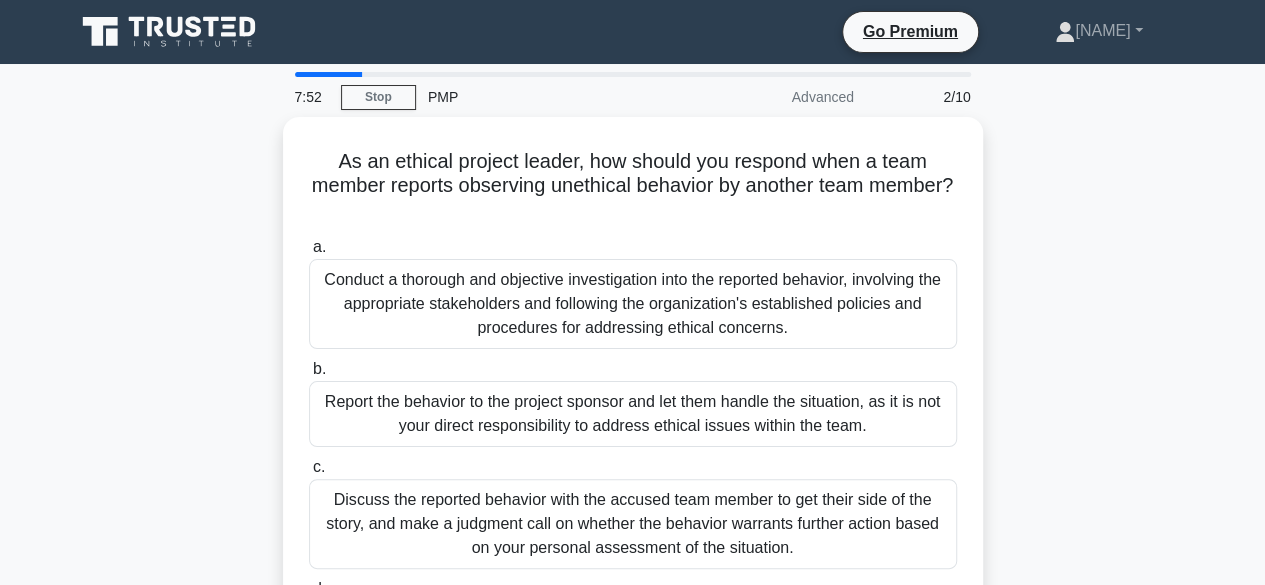 scroll, scrollTop: 0, scrollLeft: 0, axis: both 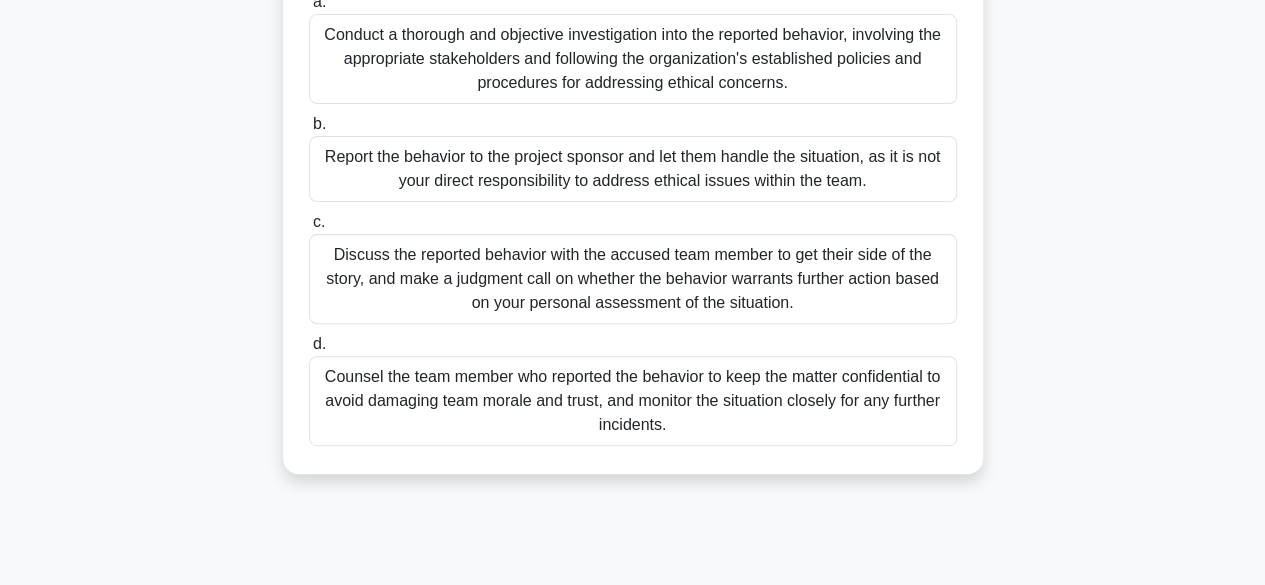 click on "Conduct a thorough and objective investigation into the reported behavior, involving the appropriate stakeholders and following the organization's established policies and procedures for addressing ethical concerns." at bounding box center [633, 59] 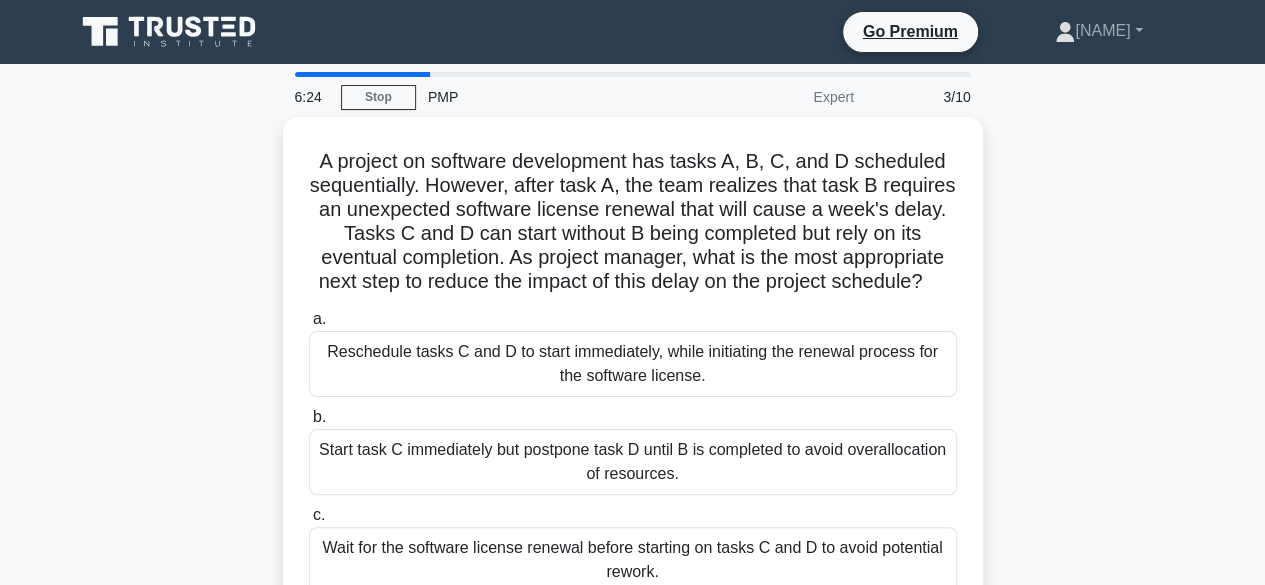 scroll, scrollTop: 0, scrollLeft: 0, axis: both 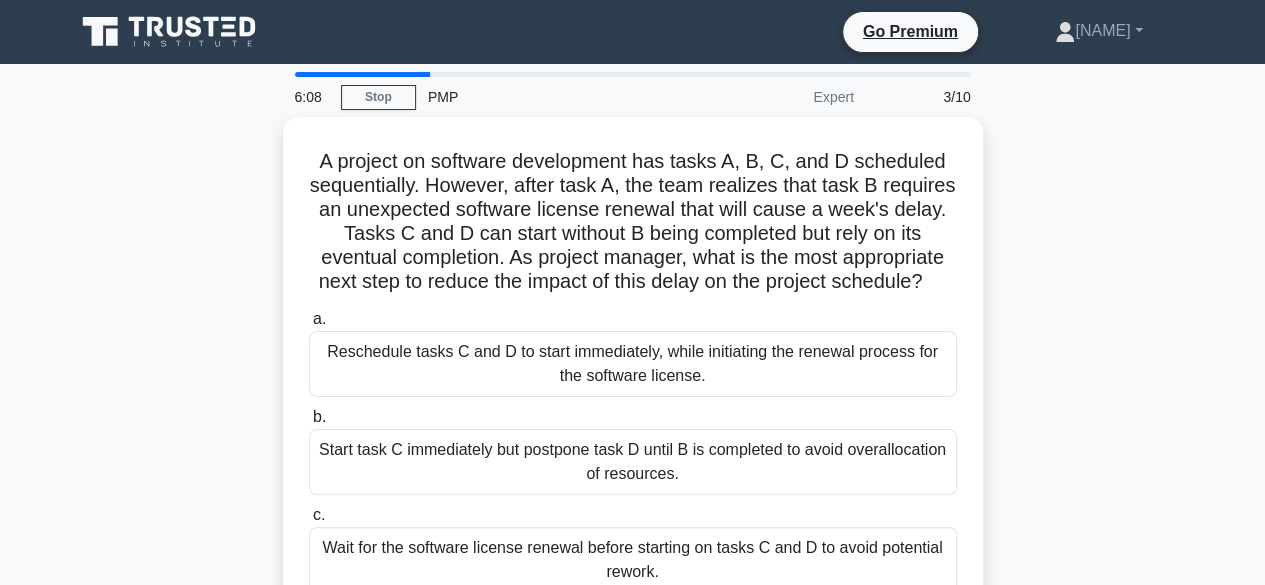 click on "PMP" at bounding box center (553, 97) 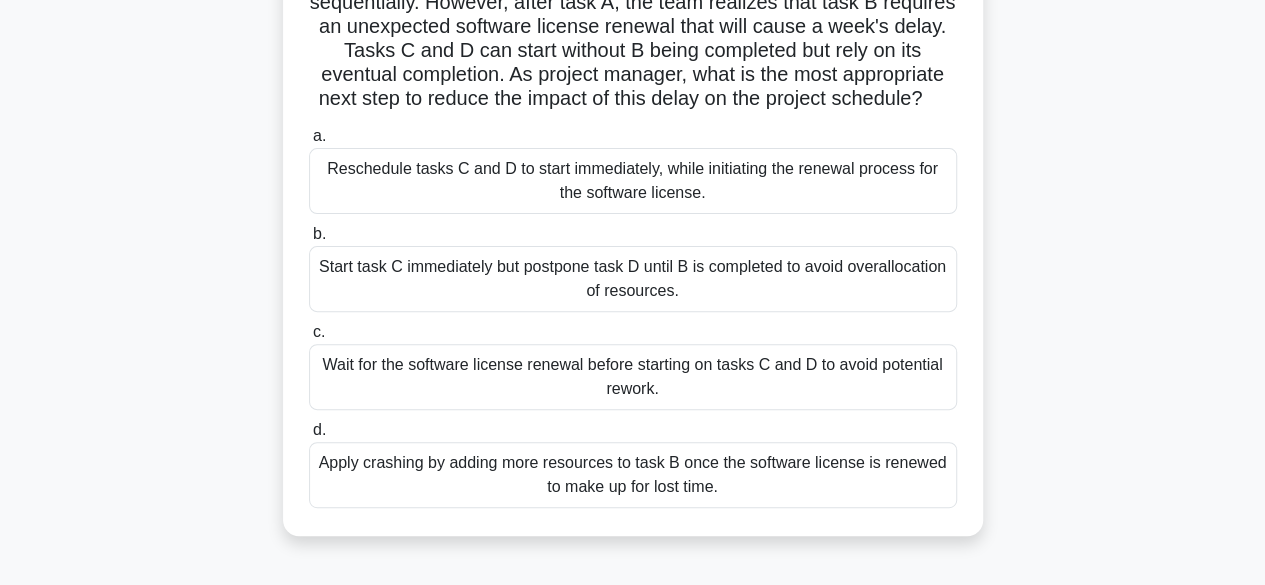 scroll, scrollTop: 190, scrollLeft: 0, axis: vertical 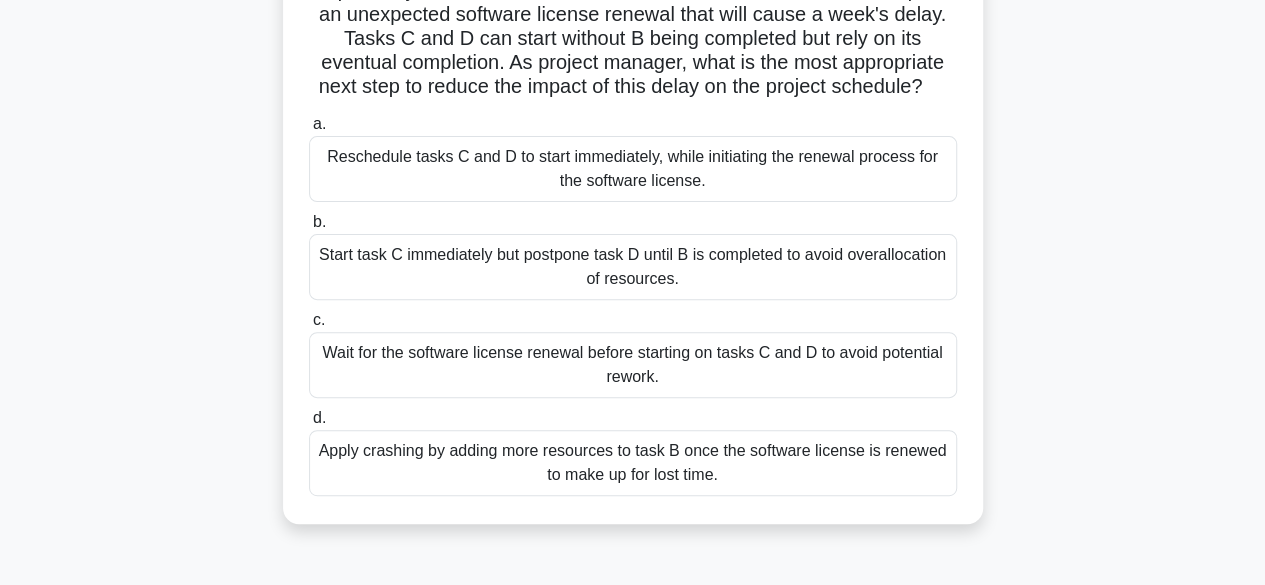 click on "Apply crashing by adding more resources to task B once the software license is renewed to make up for lost time." at bounding box center (633, 463) 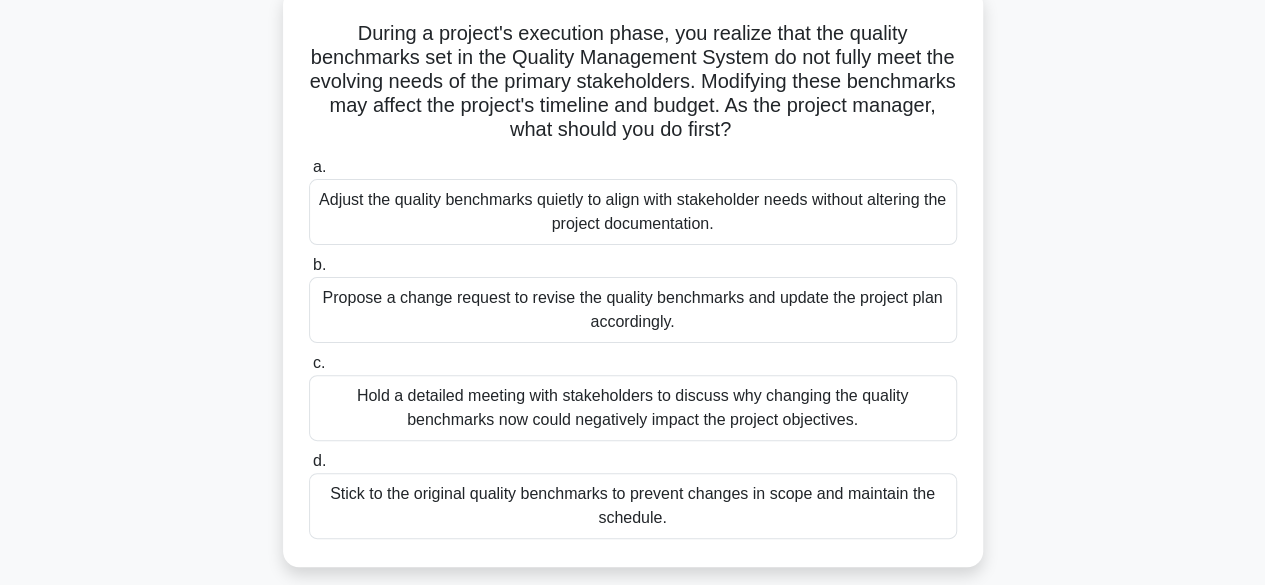 scroll, scrollTop: 137, scrollLeft: 0, axis: vertical 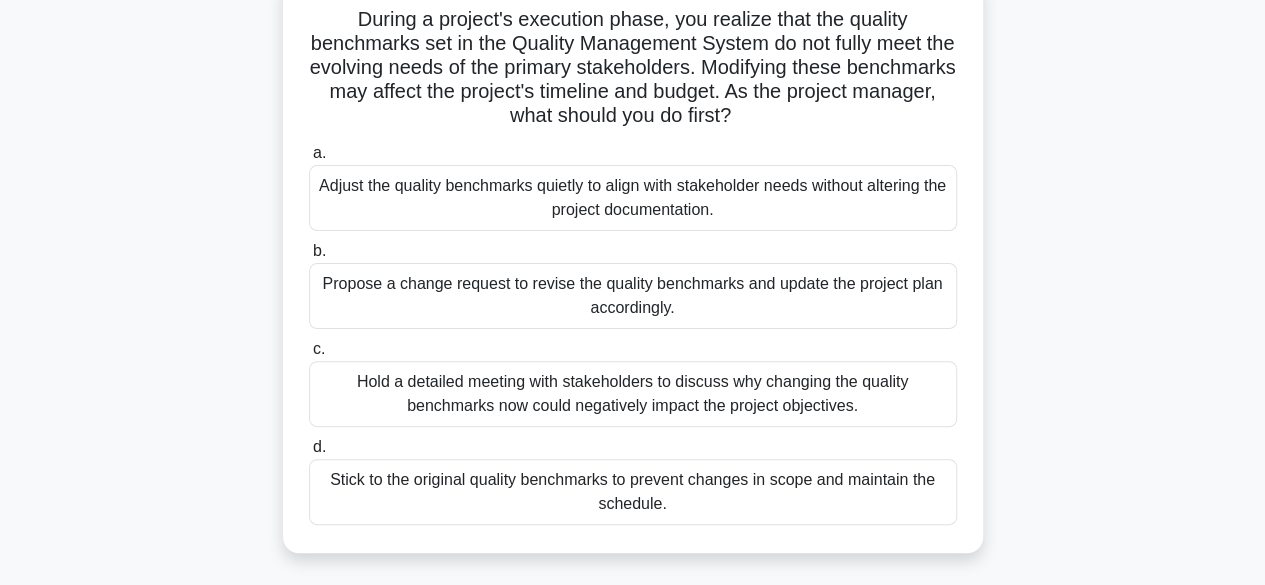 click on "Propose a change request to revise the quality benchmarks and update the project plan accordingly." at bounding box center [633, 296] 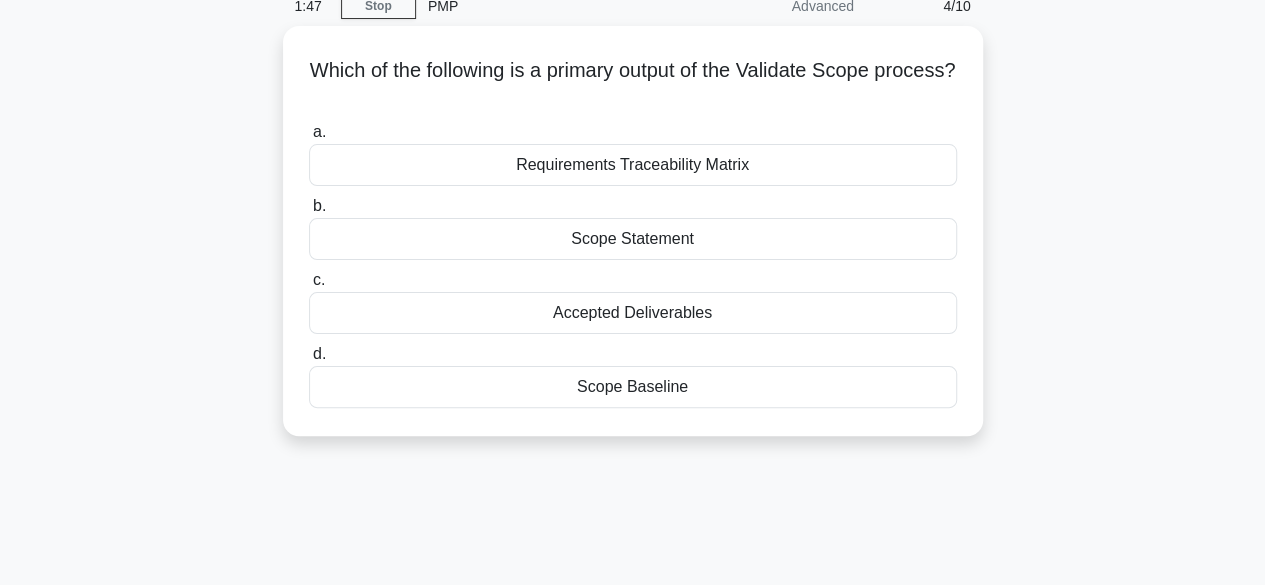 scroll, scrollTop: 0, scrollLeft: 0, axis: both 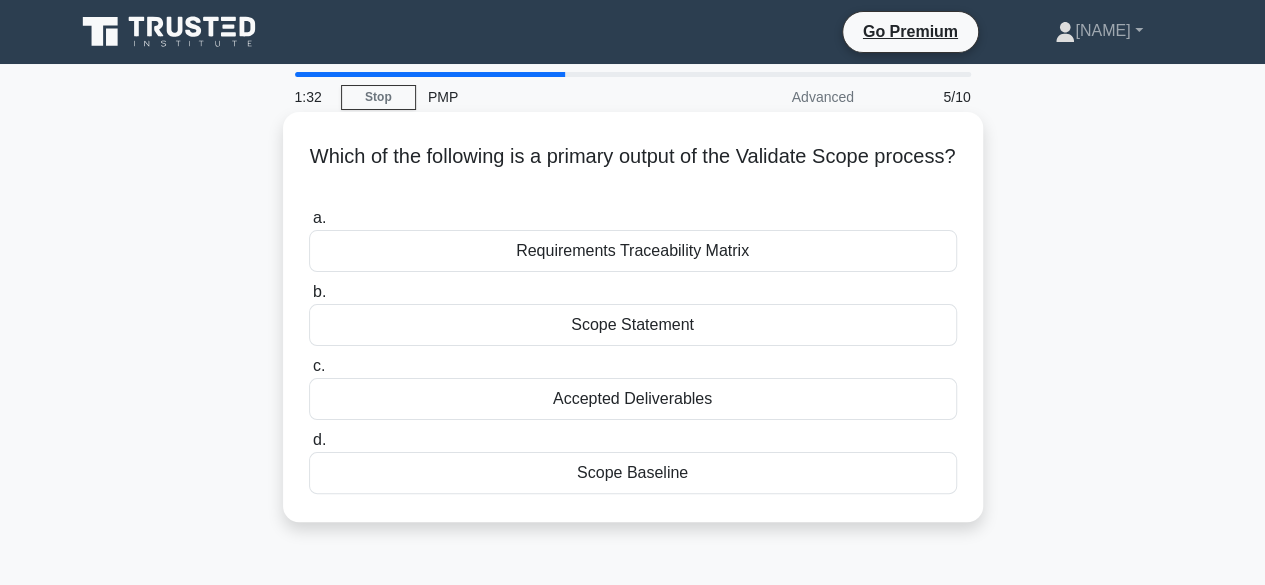 click on "Scope Statement" at bounding box center [633, 325] 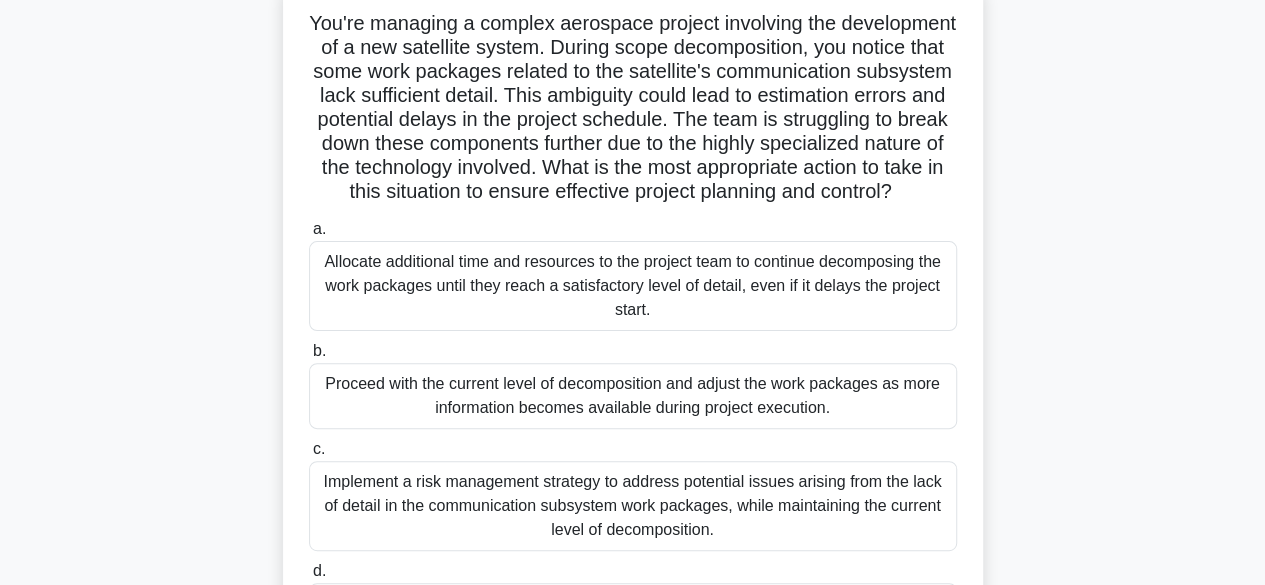scroll, scrollTop: 144, scrollLeft: 0, axis: vertical 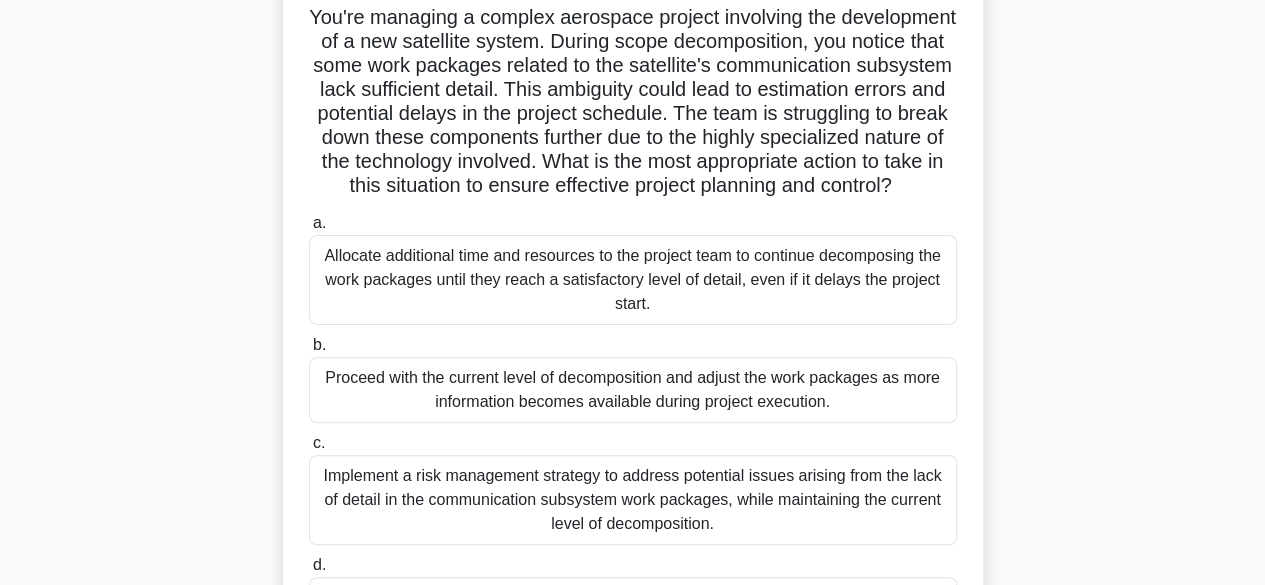 click on "Implement a risk management strategy to address potential issues arising from the lack of detail in the communication subsystem work packages, while maintaining the current level of decomposition." at bounding box center (633, 500) 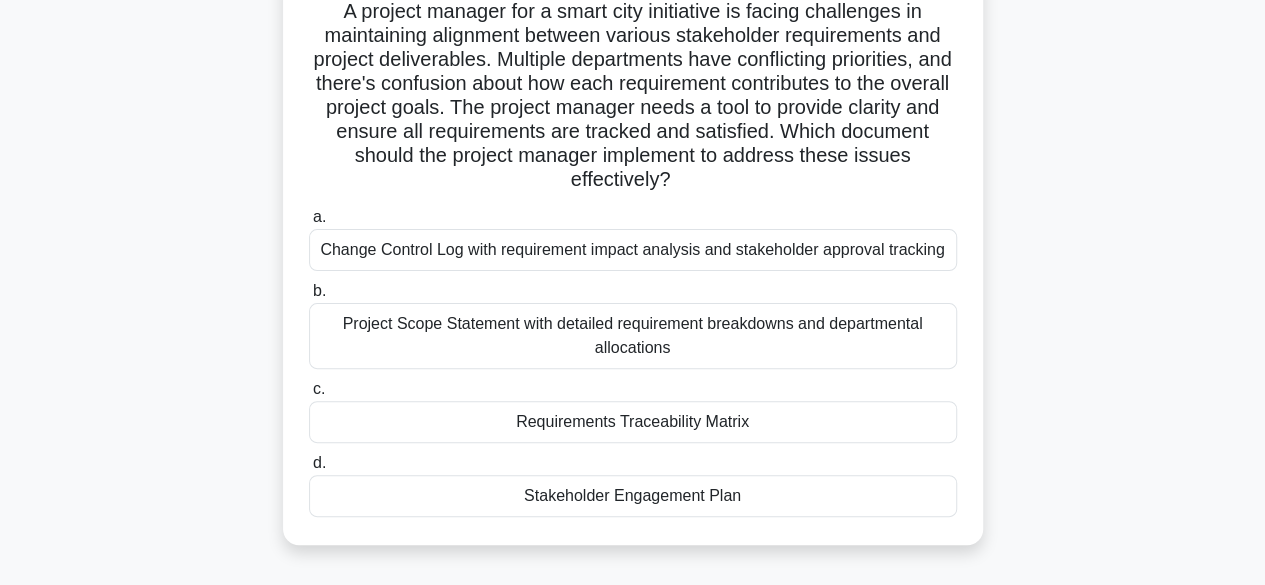 scroll, scrollTop: 150, scrollLeft: 0, axis: vertical 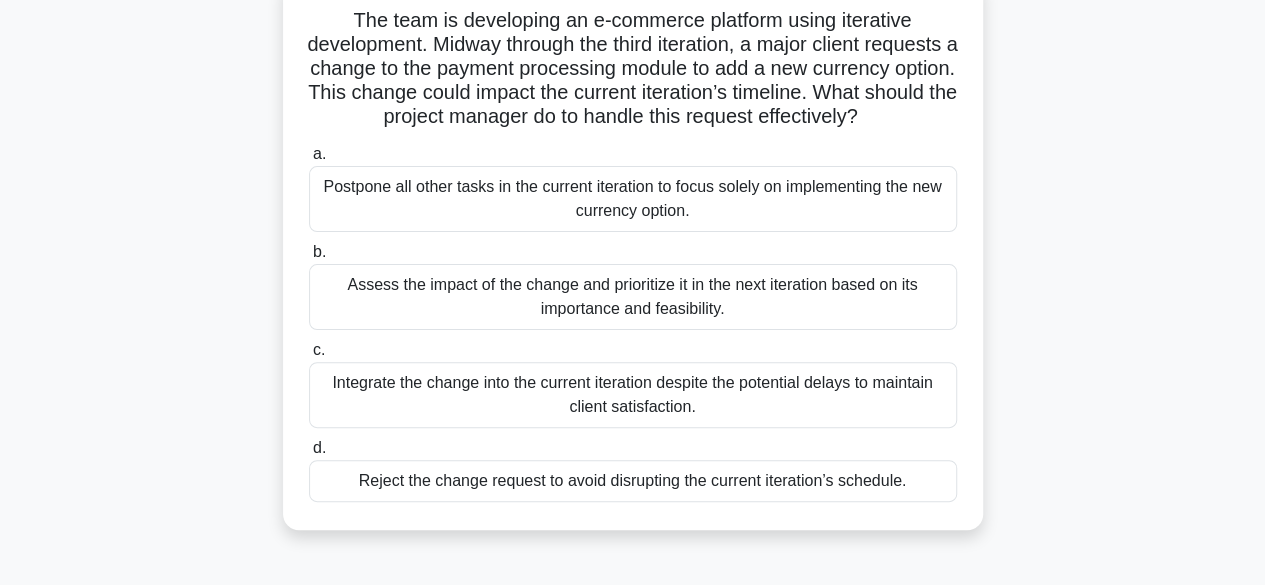 click on "Assess the impact of the change and prioritize it in the next iteration based on its importance and feasibility." at bounding box center [633, 297] 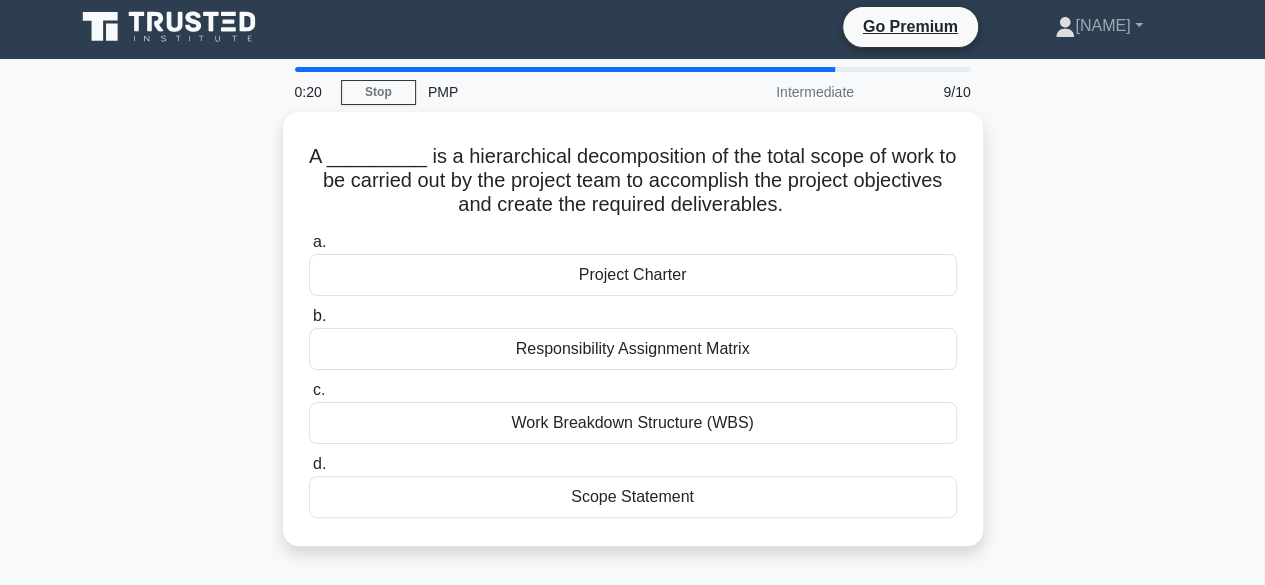 scroll, scrollTop: 0, scrollLeft: 0, axis: both 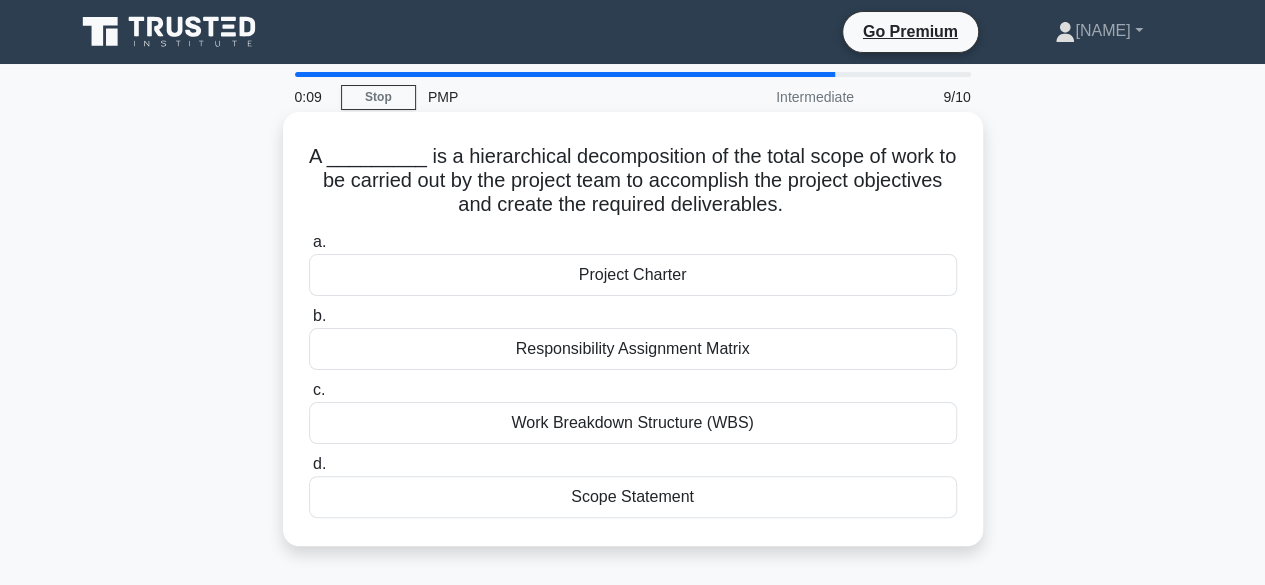 click on "Work Breakdown Structure (WBS)" at bounding box center (633, 423) 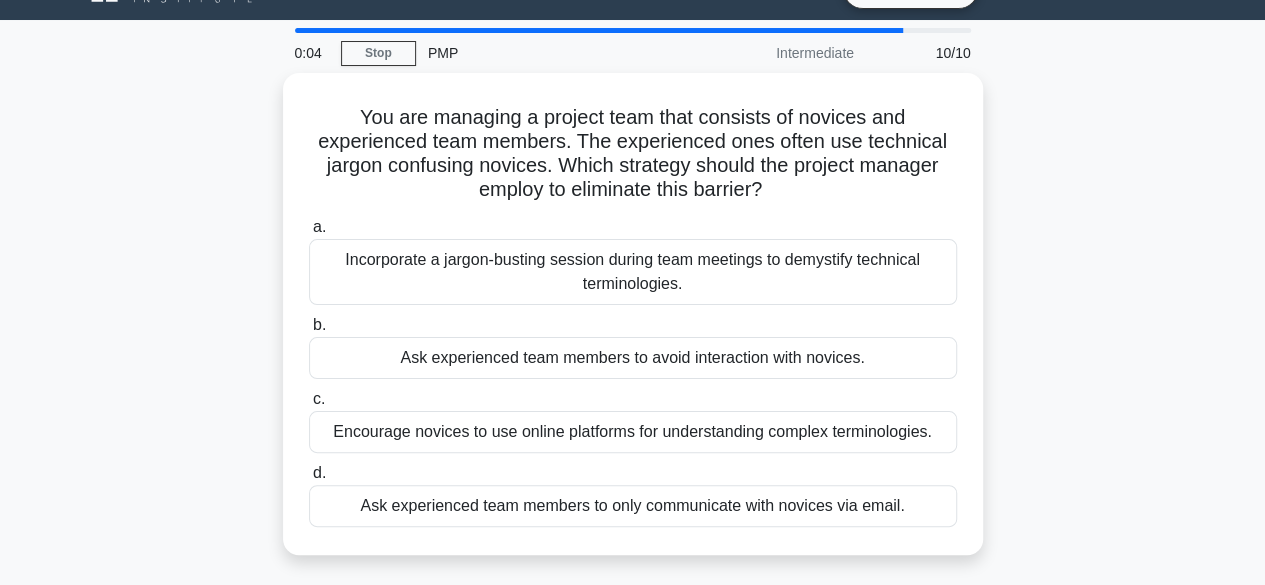 scroll, scrollTop: 48, scrollLeft: 0, axis: vertical 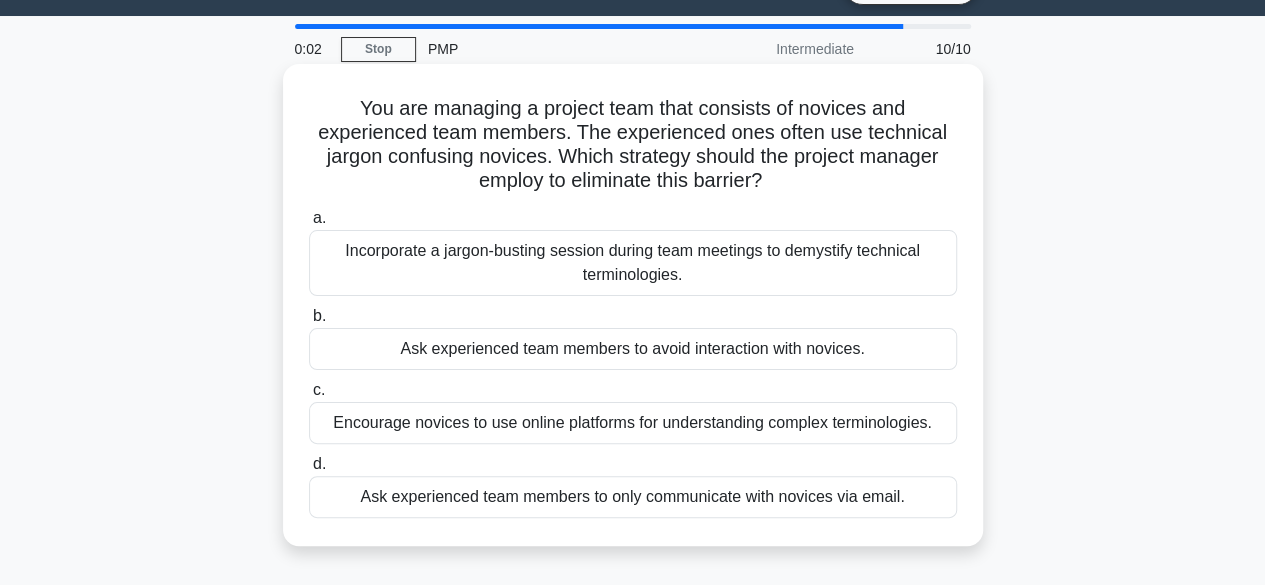 click on "Incorporate a jargon-busting session during team meetings to demystify technical terminologies." at bounding box center [633, 263] 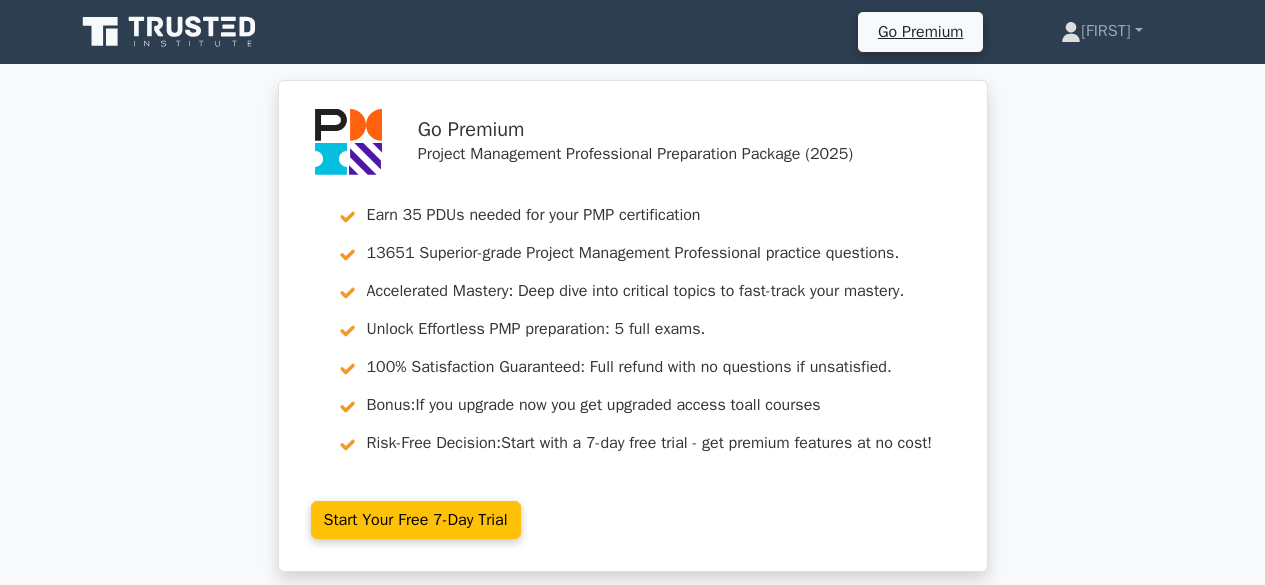 scroll, scrollTop: 0, scrollLeft: 0, axis: both 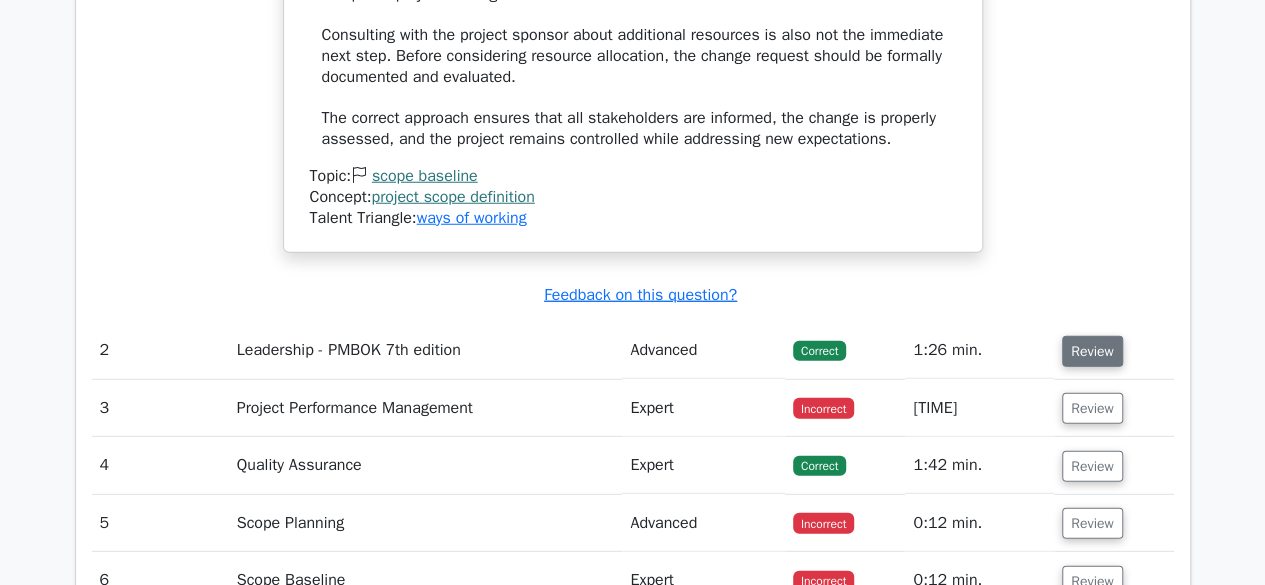 click on "Review" at bounding box center [1092, 351] 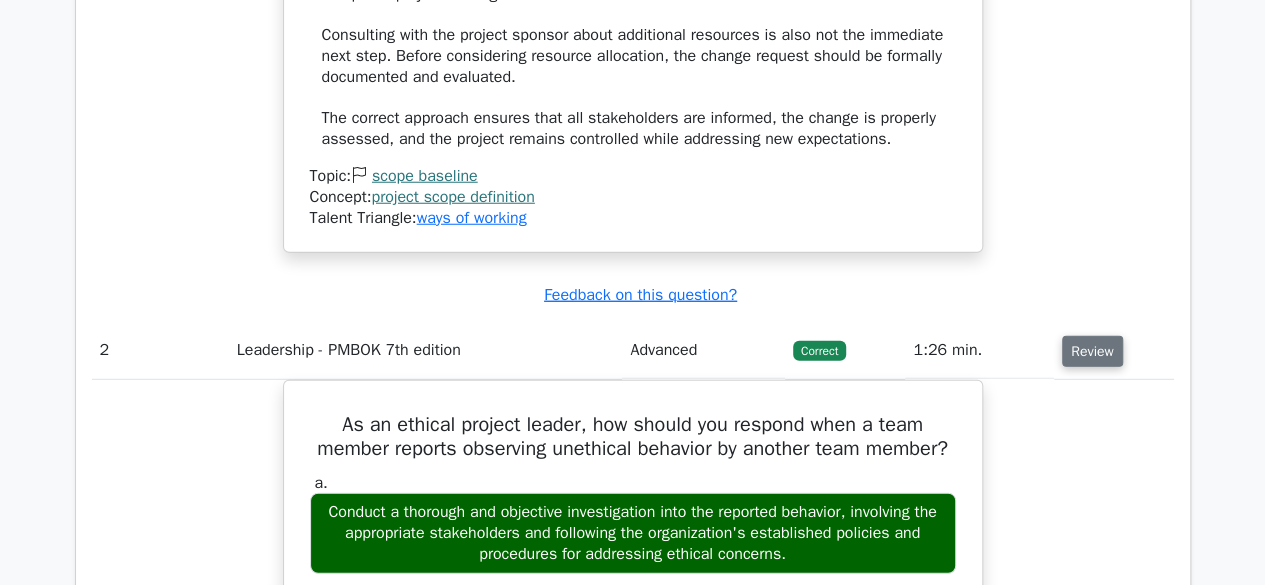 click on "Review" at bounding box center [1092, 351] 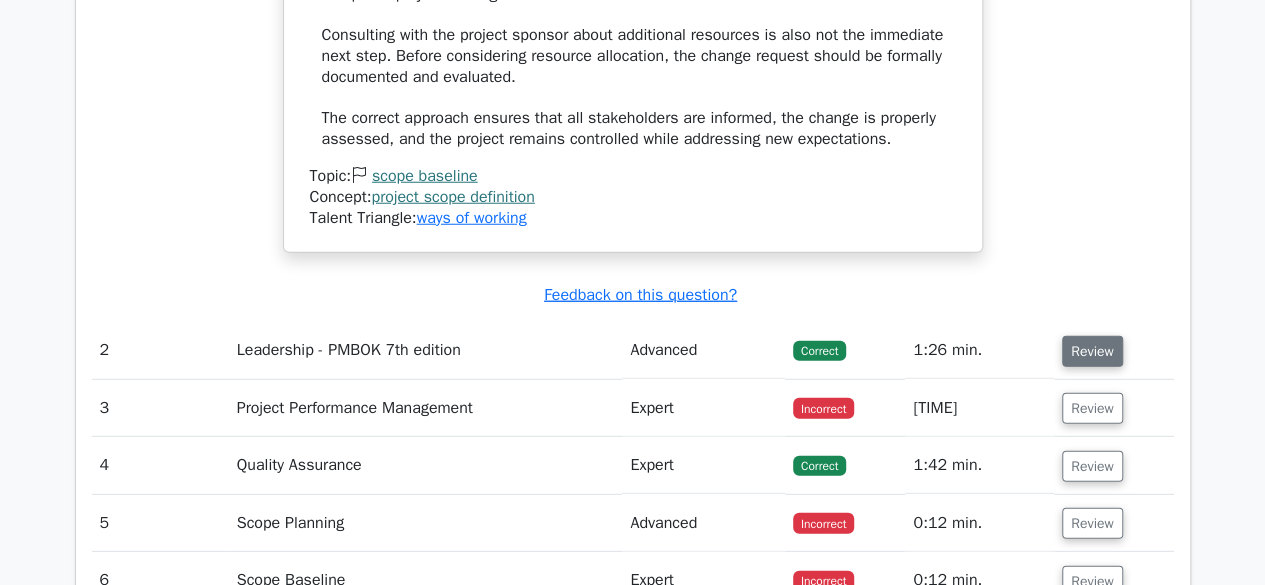 click on "Review" at bounding box center [1092, 351] 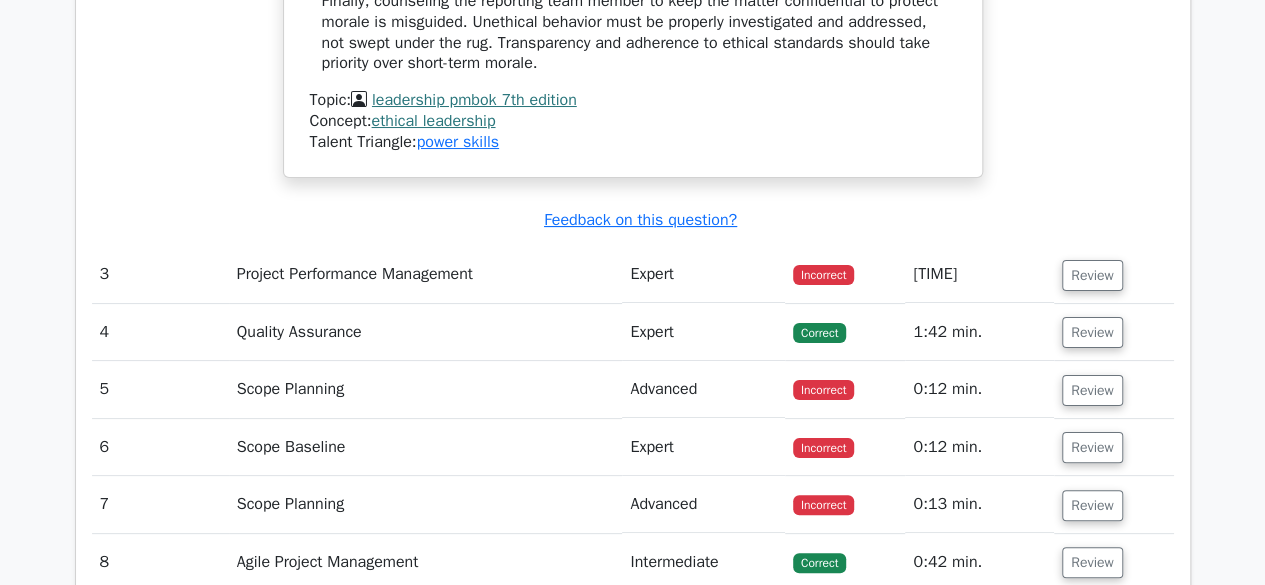 scroll, scrollTop: 3812, scrollLeft: 0, axis: vertical 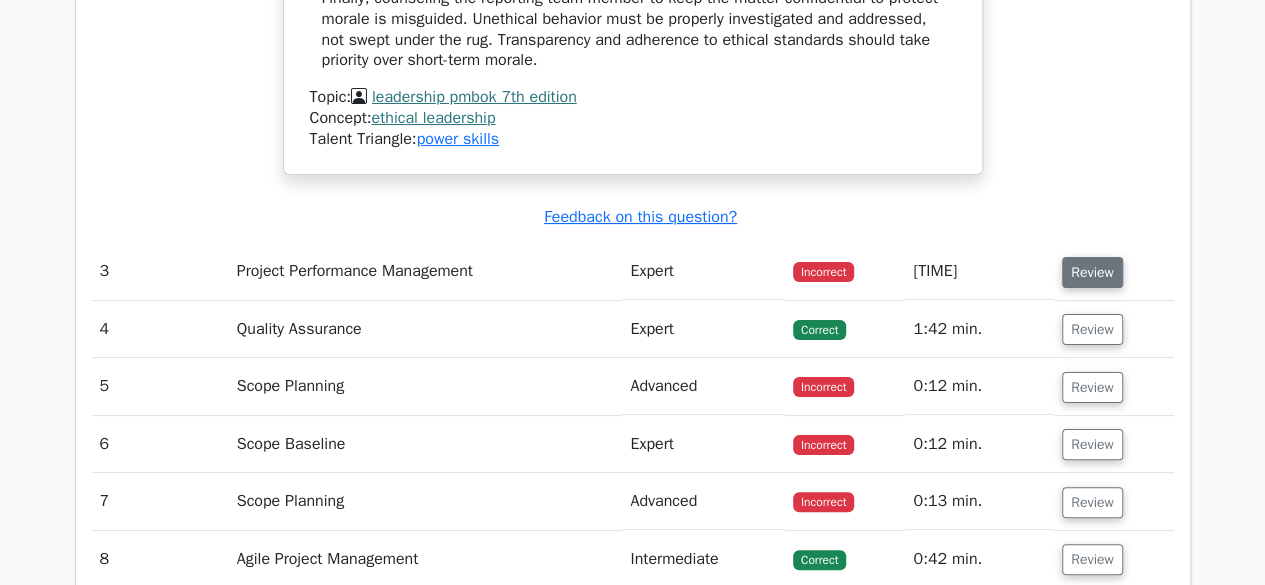 click on "Review" at bounding box center (1092, 272) 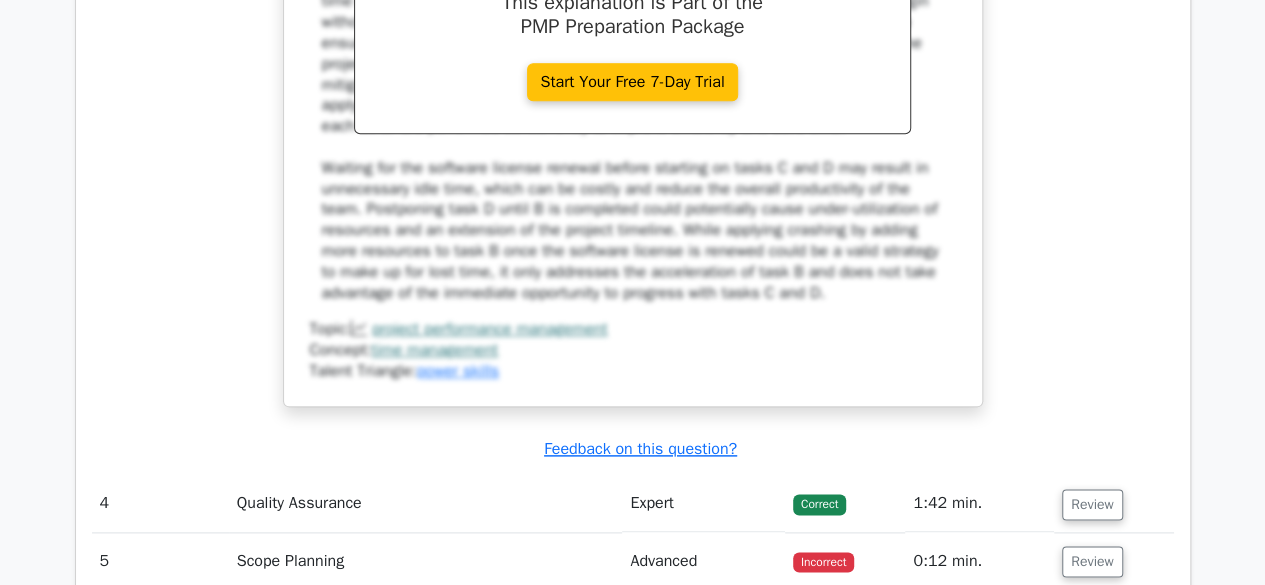 scroll, scrollTop: 4800, scrollLeft: 0, axis: vertical 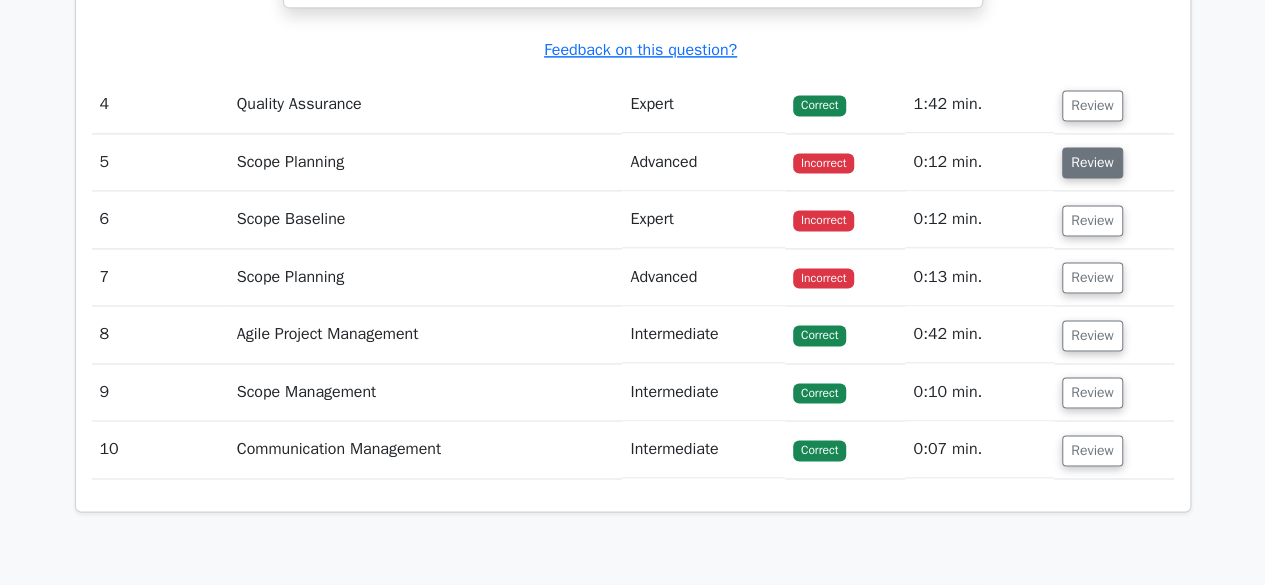 click on "Review" at bounding box center (1092, 162) 